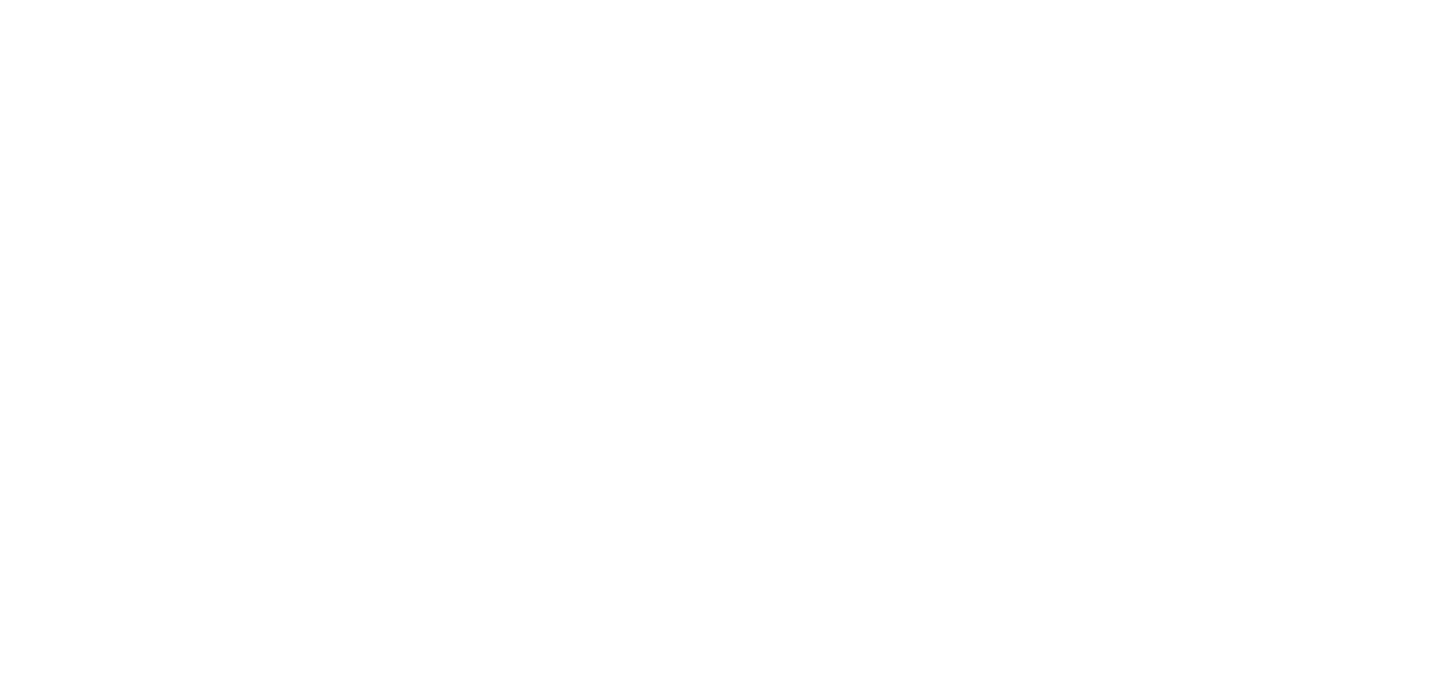 scroll, scrollTop: 0, scrollLeft: 0, axis: both 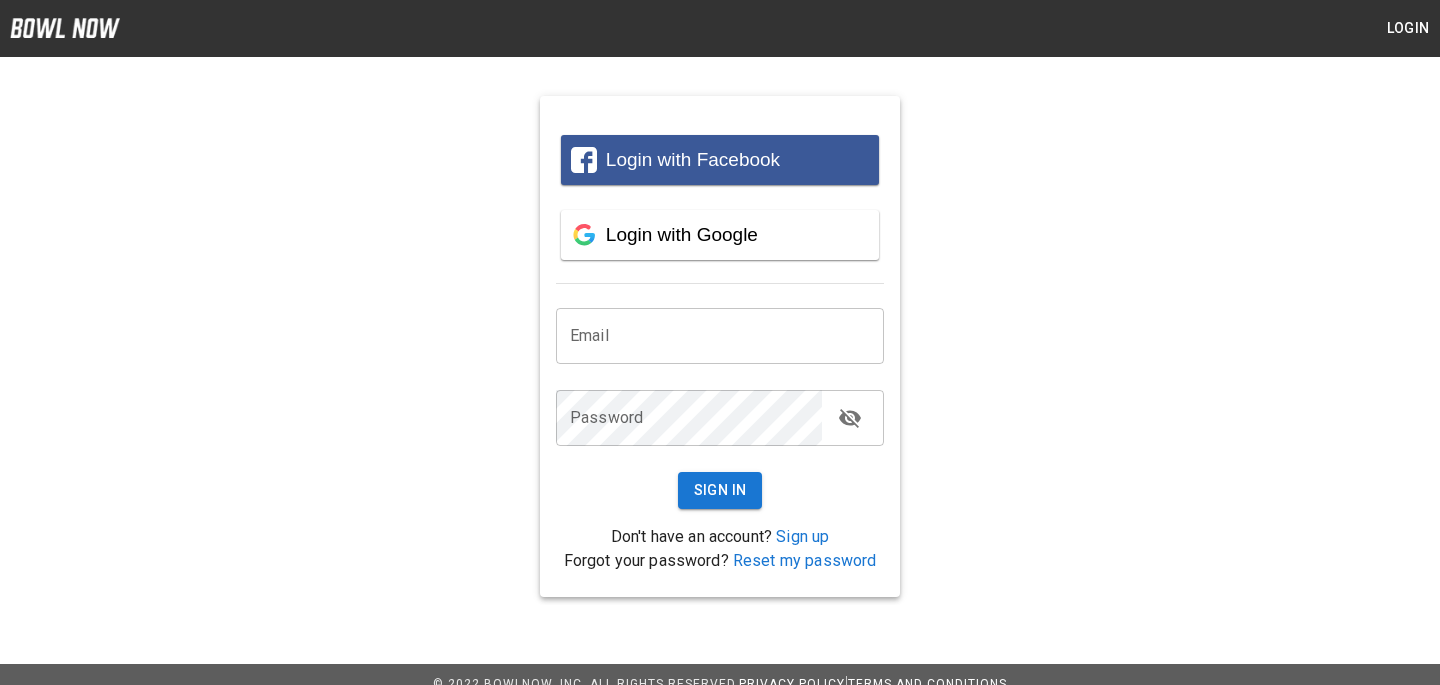 click on "Login with Facebook Login with Google Email Email Password Password Sign In Don't have an account?   Sign up Forgot your password?   Reset my password" at bounding box center (720, 330) 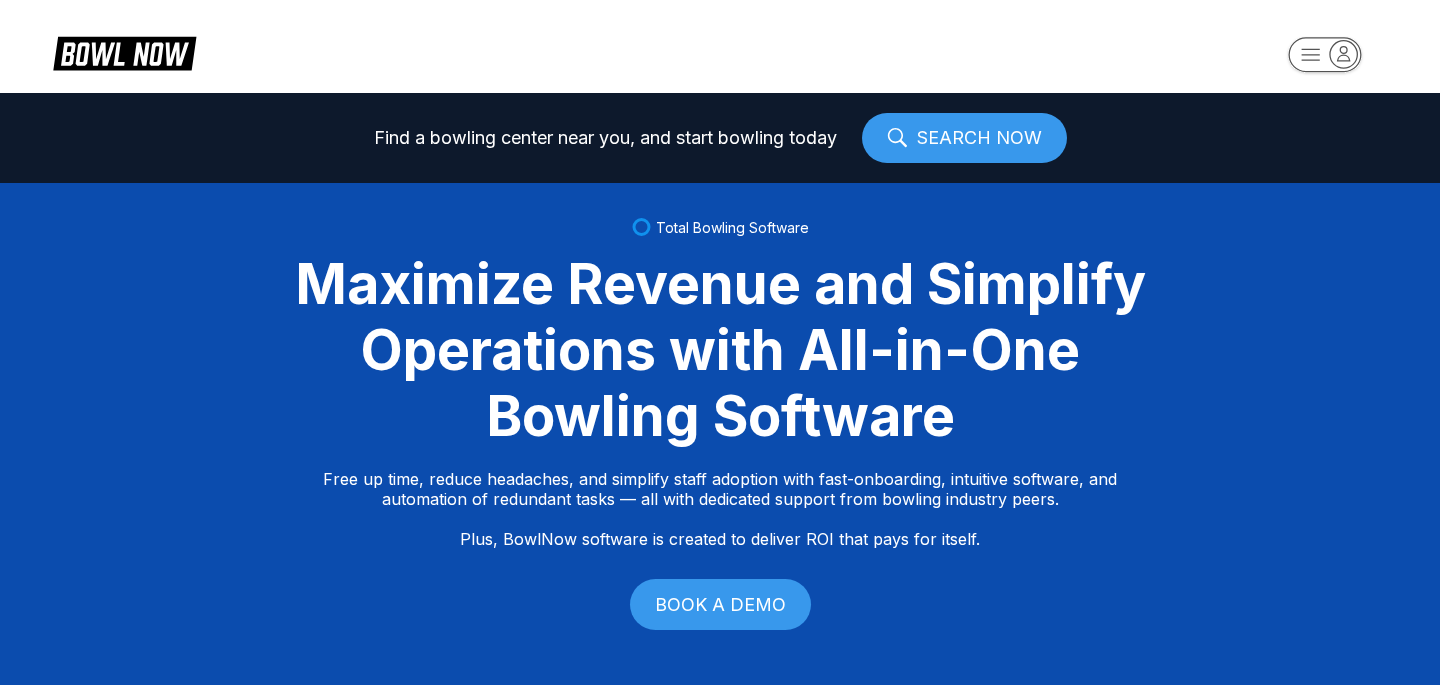 scroll, scrollTop: 0, scrollLeft: 0, axis: both 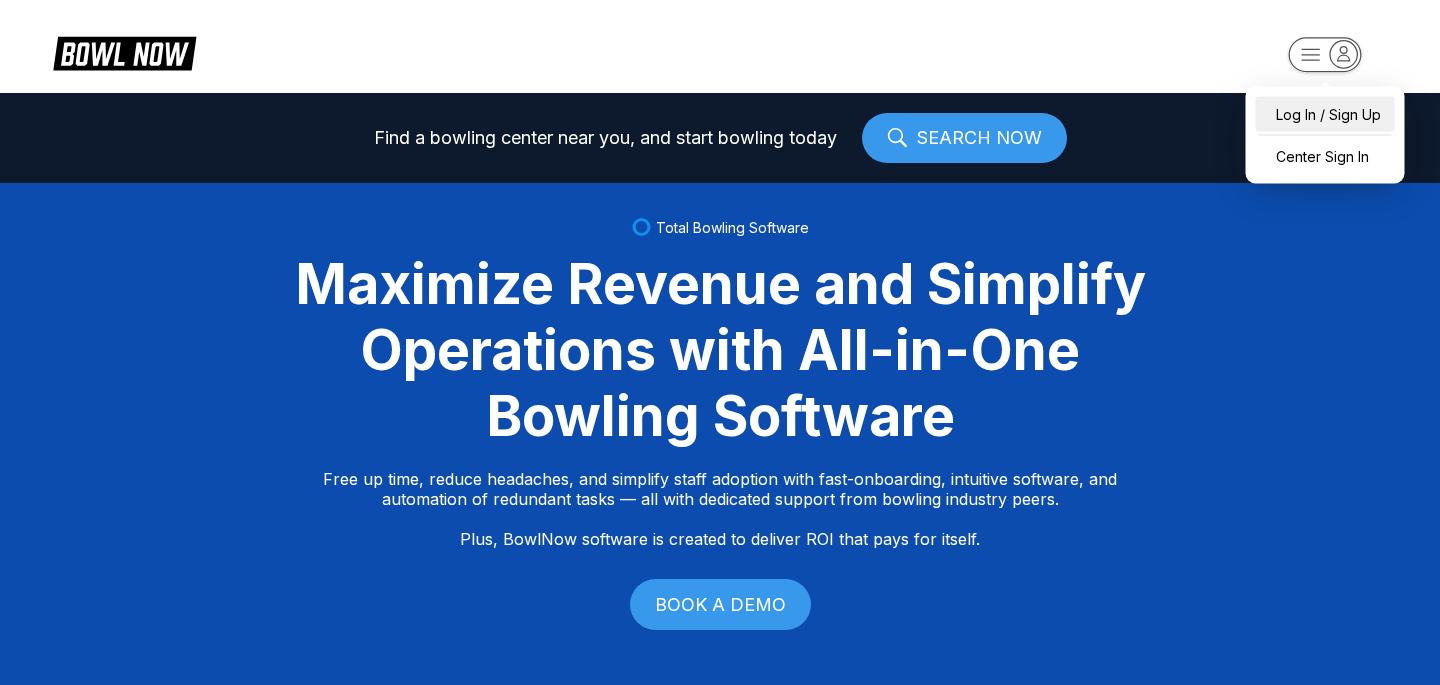 click on "Log In / Sign Up" at bounding box center (1325, 114) 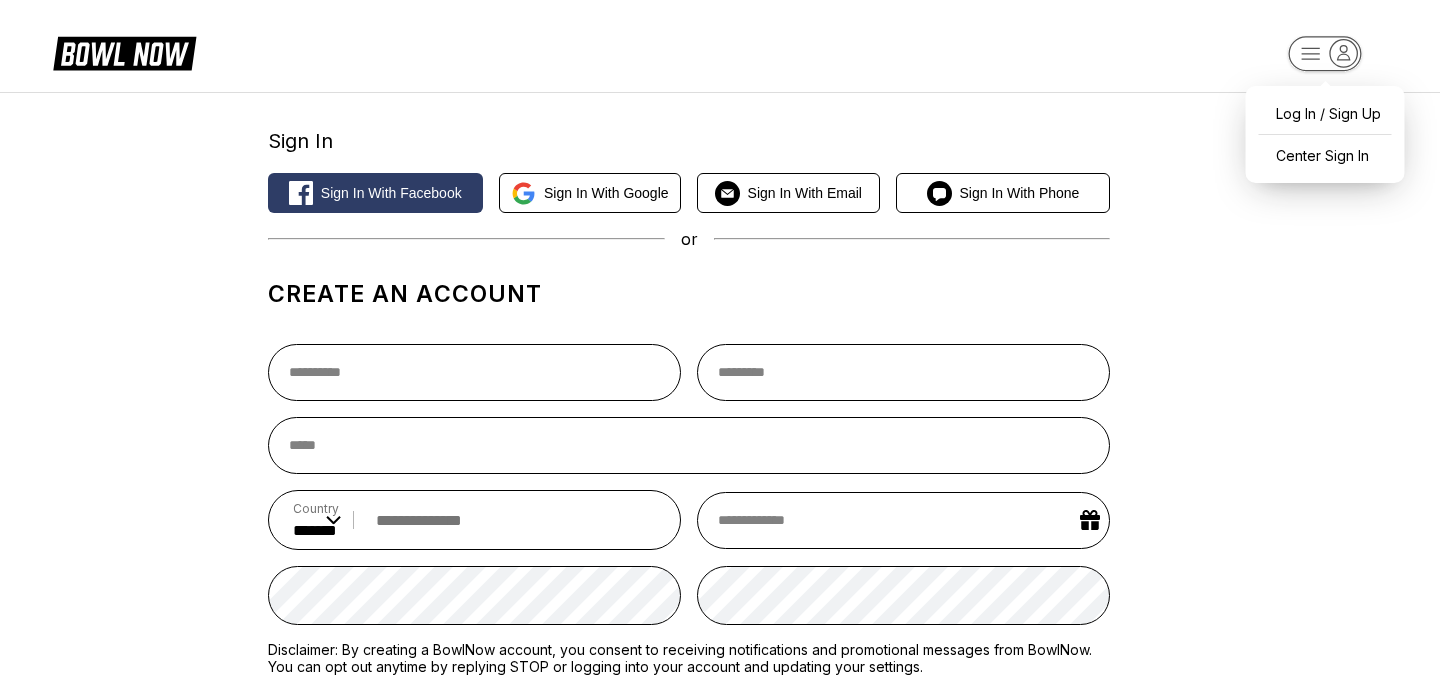 click on "Log In / Sign Up Center Sign In Sign In Sign in with Facebook Sign in with Google Sign in with Email Sign in with Phone or Create an account Country ** * *** ** * *** ** * *** ** * ** ** * * ** * * ** * *** ** * *** ** * *** ** * ** ** * * ** * ** ** * ** ** * *** ** * *** ** * *** ** * *** ** * * ** * *** ** * ** ** * *** ** * *** ** * *** ** * *** ** * *** ** * *** ** * * ** * *** ** * *** ** * *** ** * ** ** * * ** * *** ** * *** ** * *** ** * *** ** * * ** * ** ** * *** ** * *** ** * *** ** * ** ** * *** ** * *** ** * ** ** * *** ** * ** ** * ** ** * *** ** * ** ** * *** ** * *** ** * ** ** * *** ** * *** ** * ** ** * *** ** * ** ** * * ** * * ** * *** ** * *** ** * *** ** * ** ** * *** ** * *** ** * ** ** * *** ** * *** ** * *** ** * *** ** * *** ** * *** ** * ** ** * *** ** * ** ** * * ** * *** ** * *** ** * ** ** * *** ** * *** ** * *** ** * *** ** * *** ** * *** ** * *** ** * ** ** * *** ** * * ** * *** ** * *** ** * *** ** * *** ** * *** ** * *** ** * ** ** * ** ** * *** ** * *** ** * ** ** * ** ** *" at bounding box center [720, 669] 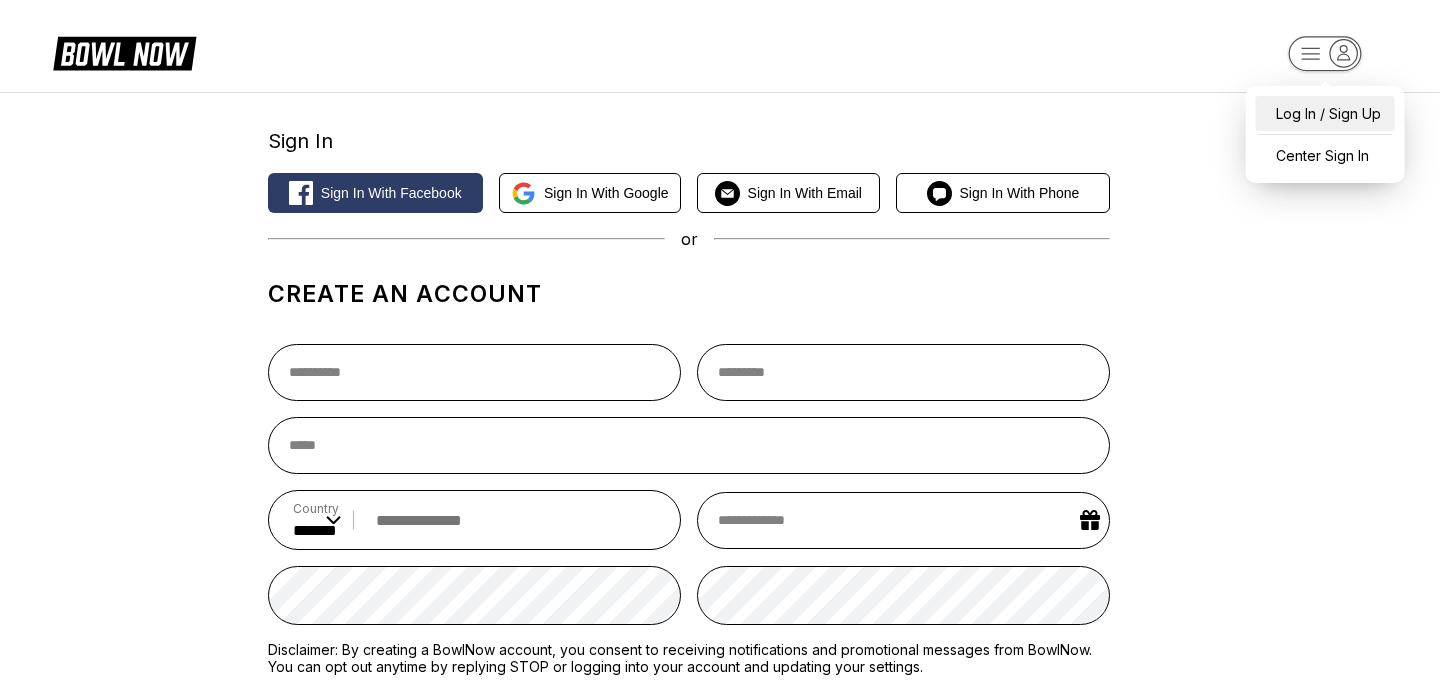 click on "Log In / Sign Up" at bounding box center (1325, 113) 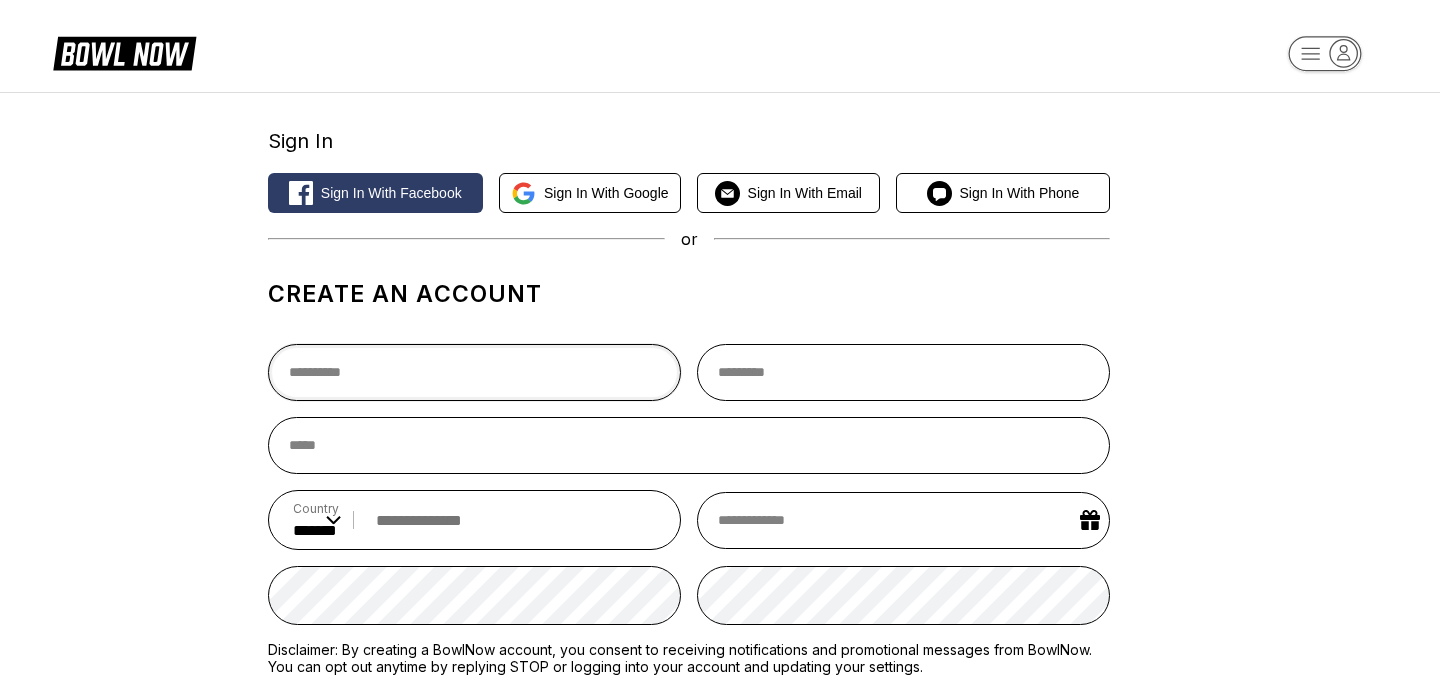 click at bounding box center (474, 372) 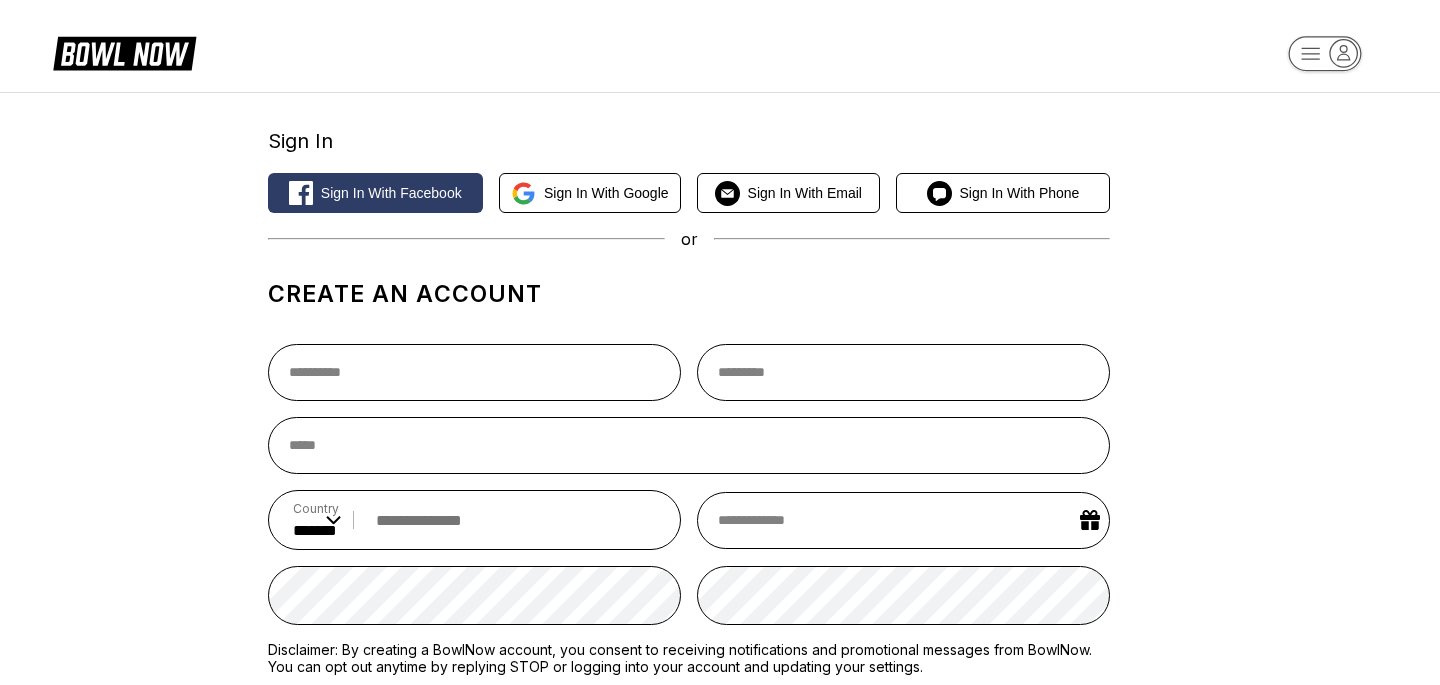 click on "Sign In Sign in with Facebook Sign in with Google Sign in with Email Sign in with Phone or Create an account Country ** * *** ** * *** ** * *** ** * ** ** * * ** * * ** * *** ** * *** ** * *** ** * ** ** * * ** * ** ** * ** ** * *** ** * *** ** * *** ** * *** ** * * ** * *** ** * ** ** * *** ** * *** ** * *** ** * *** ** * *** ** * *** ** * * ** * *** ** * *** ** * *** ** * ** ** * * ** * *** ** * *** ** * *** ** * *** ** * * ** * ** ** * *** ** * *** ** * *** ** * ** ** * *** ** * *** ** * ** ** * *** ** * ** ** * ** ** * *** ** * ** ** * *** ** * *** ** * ** ** * *** ** * *** ** * ** ** * *** ** * ** ** * * ** * * ** * *** ** * *** ** * *** ** * ** ** * *** ** * *** ** * ** ** * *** ** * *** ** * *** ** * *** ** * *** ** * *** ** * ** ** * *** ** * ** ** * * ** * *** ** * *** ** * ** ** * *** ** * *** ** * *** ** * *** ** * *** ** * *** ** * *** ** * ** ** * *** ** * * ** * *** ** * *** ** * *** ** * *** ** * *** ** * *** ** * ** ** * ** ** * *** ** * *** ** * ** ** * ** ** * *** ** * *** ** * ** ** * *** *" at bounding box center [720, 462] 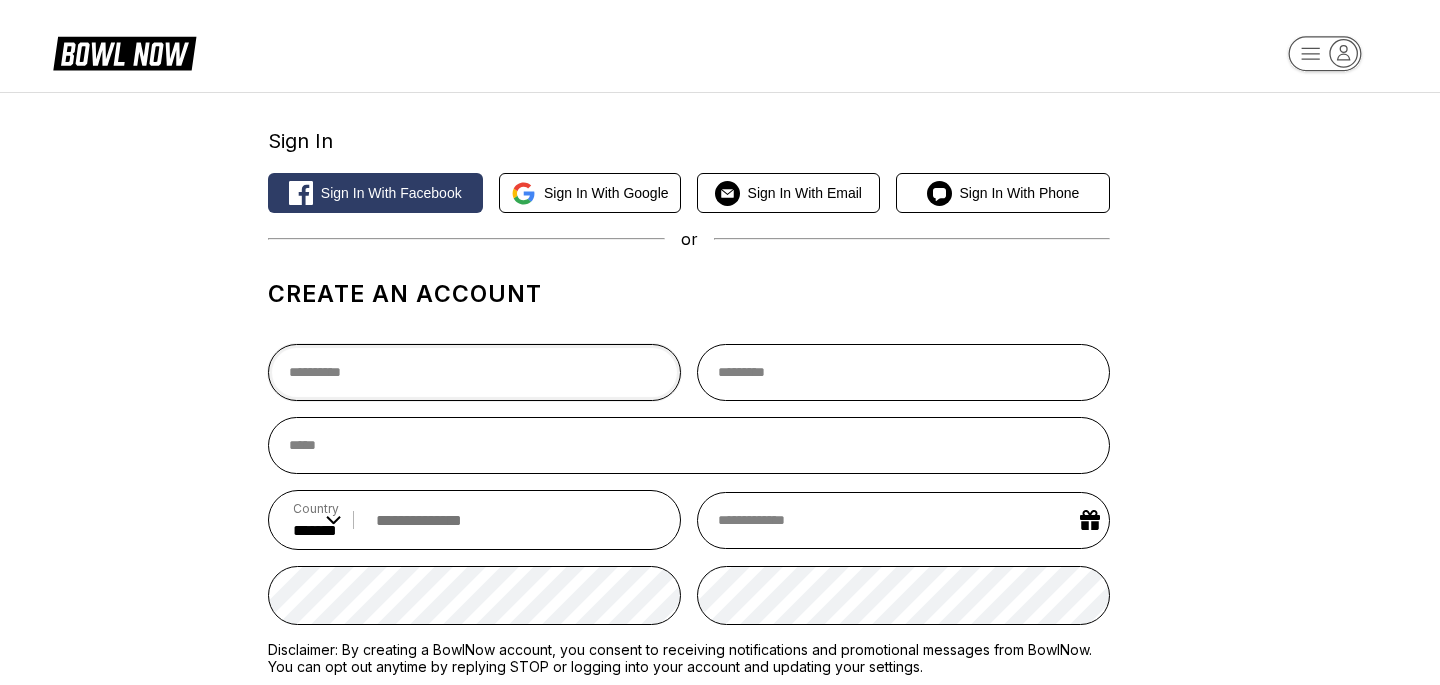 click at bounding box center [474, 372] 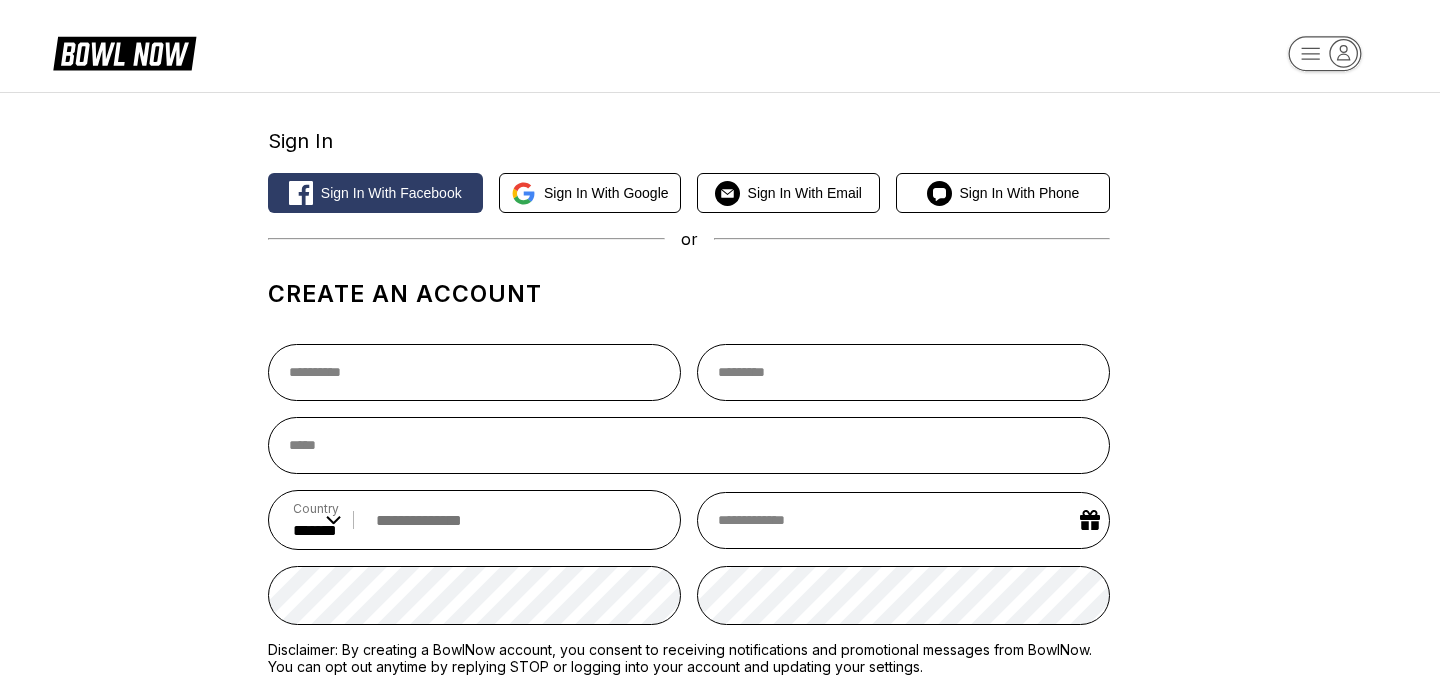 click on "Sign In Sign in with Facebook Sign in with Google Sign in with Email Sign in with Phone or Create an account Country ** * *** ** * *** ** * *** ** * ** ** * * ** * * ** * *** ** * *** ** * *** ** * ** ** * * ** * ** ** * ** ** * *** ** * *** ** * *** ** * *** ** * * ** * *** ** * ** ** * *** ** * *** ** * *** ** * *** ** * *** ** * *** ** * * ** * *** ** * *** ** * *** ** * ** ** * * ** * *** ** * *** ** * *** ** * *** ** * * ** * ** ** * *** ** * *** ** * *** ** * ** ** * *** ** * *** ** * ** ** * *** ** * ** ** * ** ** * *** ** * ** ** * *** ** * *** ** * ** ** * *** ** * *** ** * ** ** * *** ** * ** ** * * ** * * ** * *** ** * *** ** * *** ** * ** ** * *** ** * *** ** * ** ** * *** ** * *** ** * *** ** * *** ** * *** ** * *** ** * ** ** * *** ** * ** ** * * ** * *** ** * *** ** * ** ** * *** ** * *** ** * *** ** * *** ** * *** ** * *** ** * *** ** * ** ** * *** ** * * ** * *** ** * *** ** * *** ** * *** ** * *** ** * *** ** * ** ** * ** ** * *** ** * *** ** * ** ** * ** ** * *** ** * *** ** * ** ** * *** *" at bounding box center (720, 462) 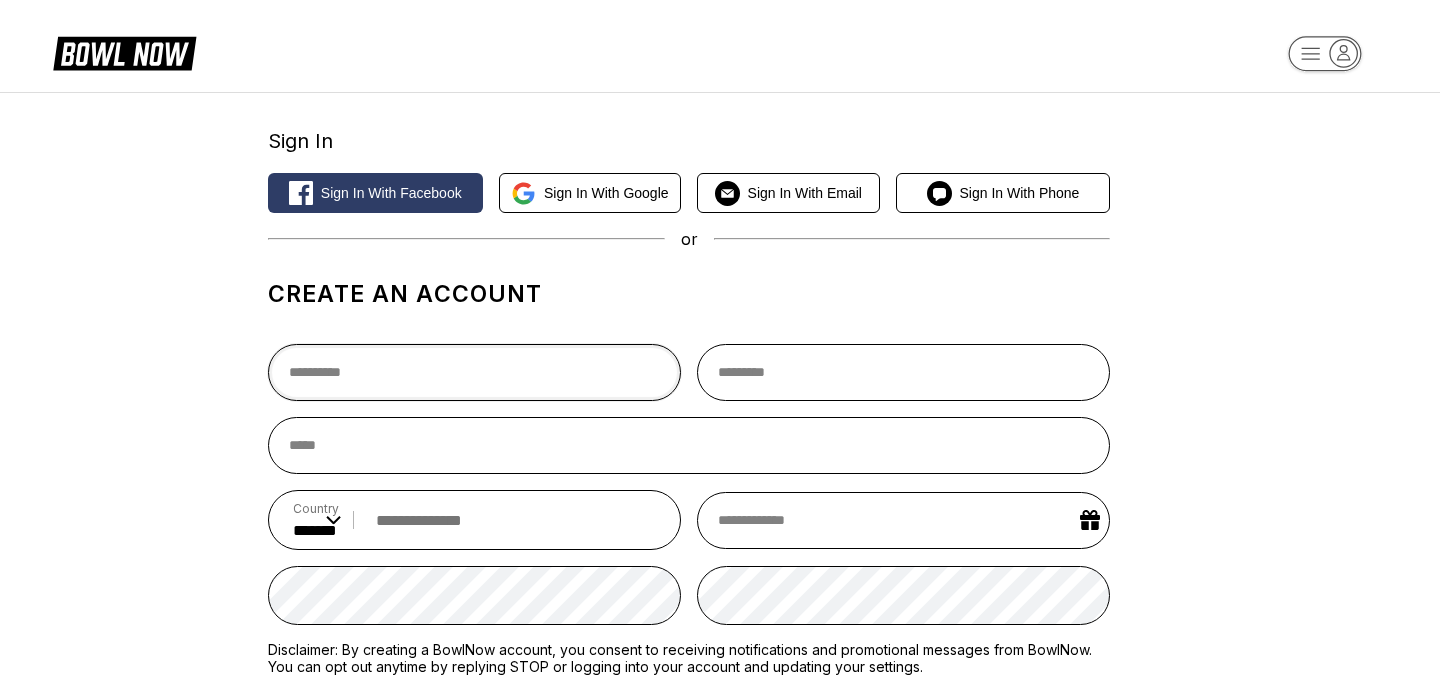 click at bounding box center (474, 372) 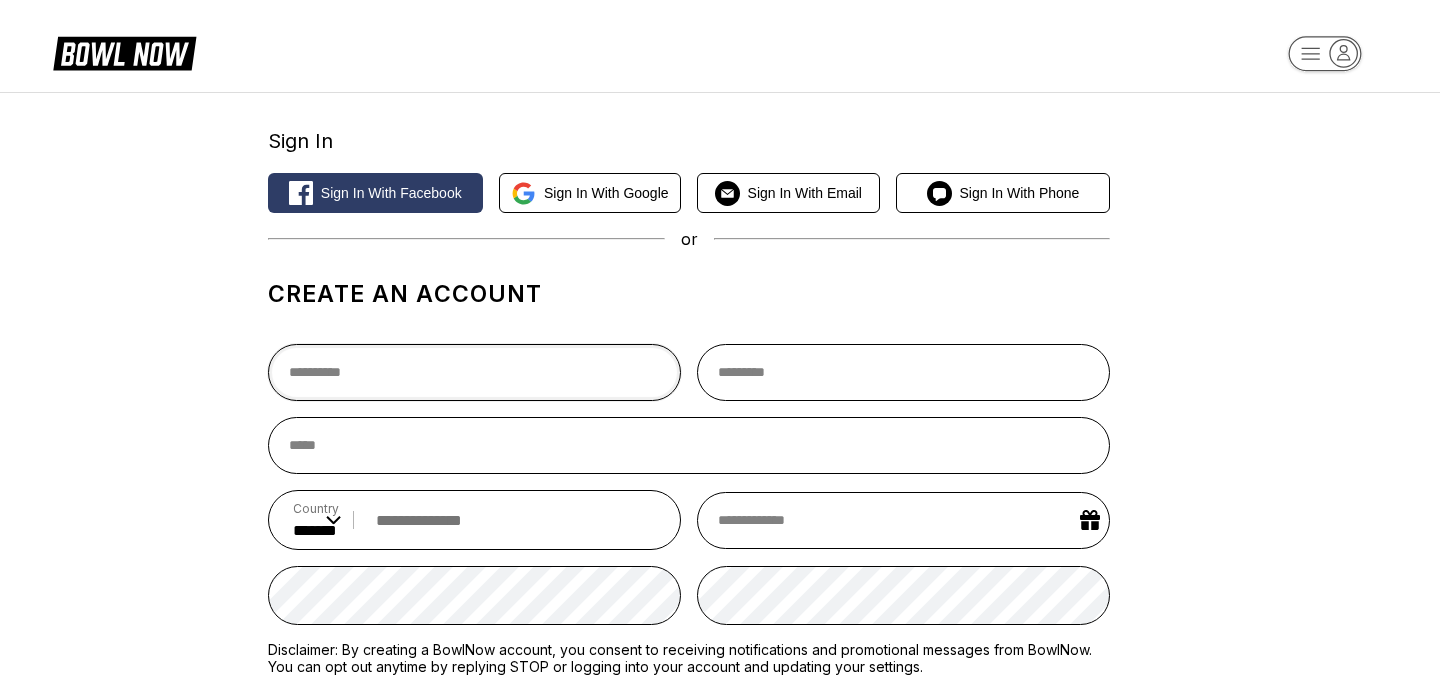 click at bounding box center [474, 372] 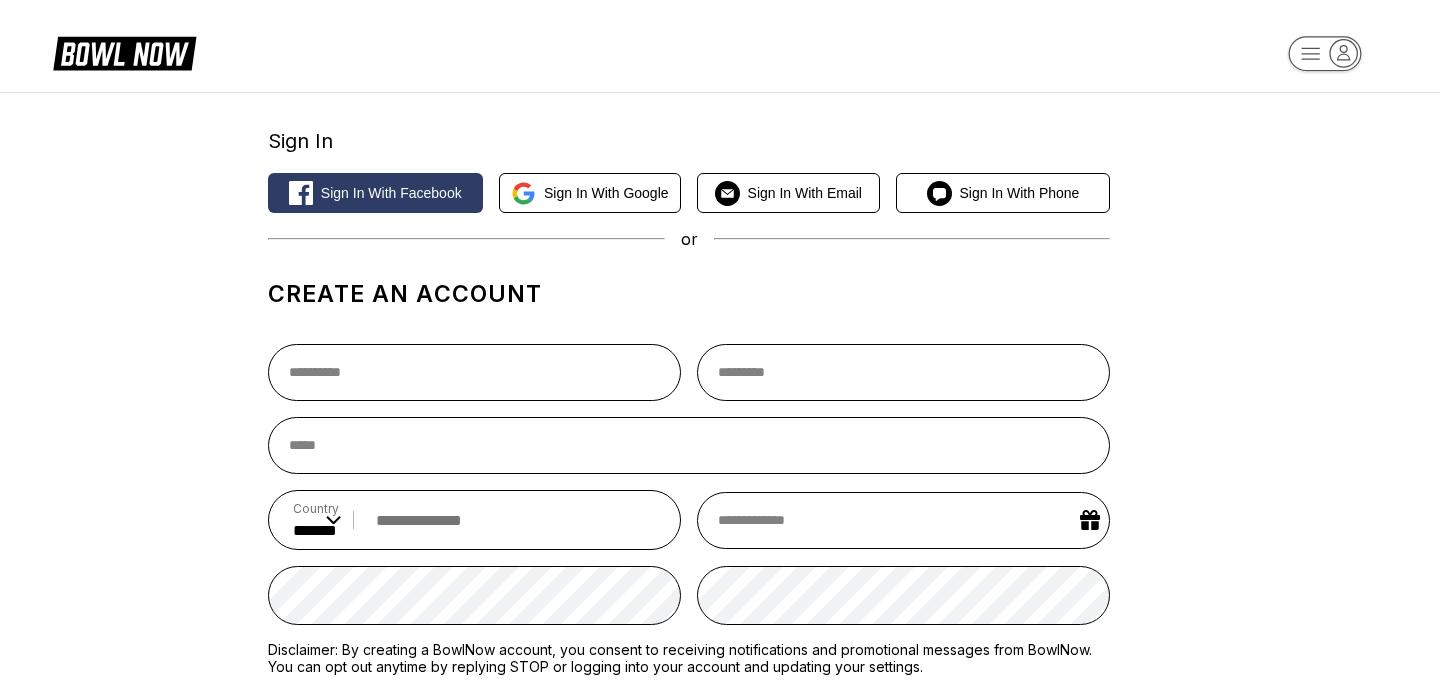click on "Sign In Sign in with Facebook Sign in with Google Sign in with Email Sign in with Phone or Create an account Country ** * *** ** * *** ** * *** ** * ** ** * * ** * * ** * *** ** * *** ** * *** ** * ** ** * * ** * ** ** * ** ** * *** ** * *** ** * *** ** * *** ** * * ** * *** ** * ** ** * *** ** * *** ** * *** ** * *** ** * *** ** * *** ** * * ** * *** ** * *** ** * *** ** * ** ** * * ** * *** ** * *** ** * *** ** * *** ** * * ** * ** ** * *** ** * *** ** * *** ** * ** ** * *** ** * *** ** * ** ** * *** ** * ** ** * ** ** * *** ** * ** ** * *** ** * *** ** * ** ** * *** ** * *** ** * ** ** * *** ** * ** ** * * ** * * ** * *** ** * *** ** * *** ** * ** ** * *** ** * *** ** * ** ** * *** ** * *** ** * *** ** * *** ** * *** ** * *** ** * ** ** * *** ** * ** ** * * ** * *** ** * *** ** * ** ** * *** ** * *** ** * *** ** * *** ** * *** ** * *** ** * *** ** * ** ** * *** ** * * ** * *** ** * *** ** * *** ** * *** ** * *** ** * *** ** * ** ** * ** ** * *** ** * *** ** * ** ** * ** ** * *** ** * *** ** * ** ** * *** *" at bounding box center [720, 462] 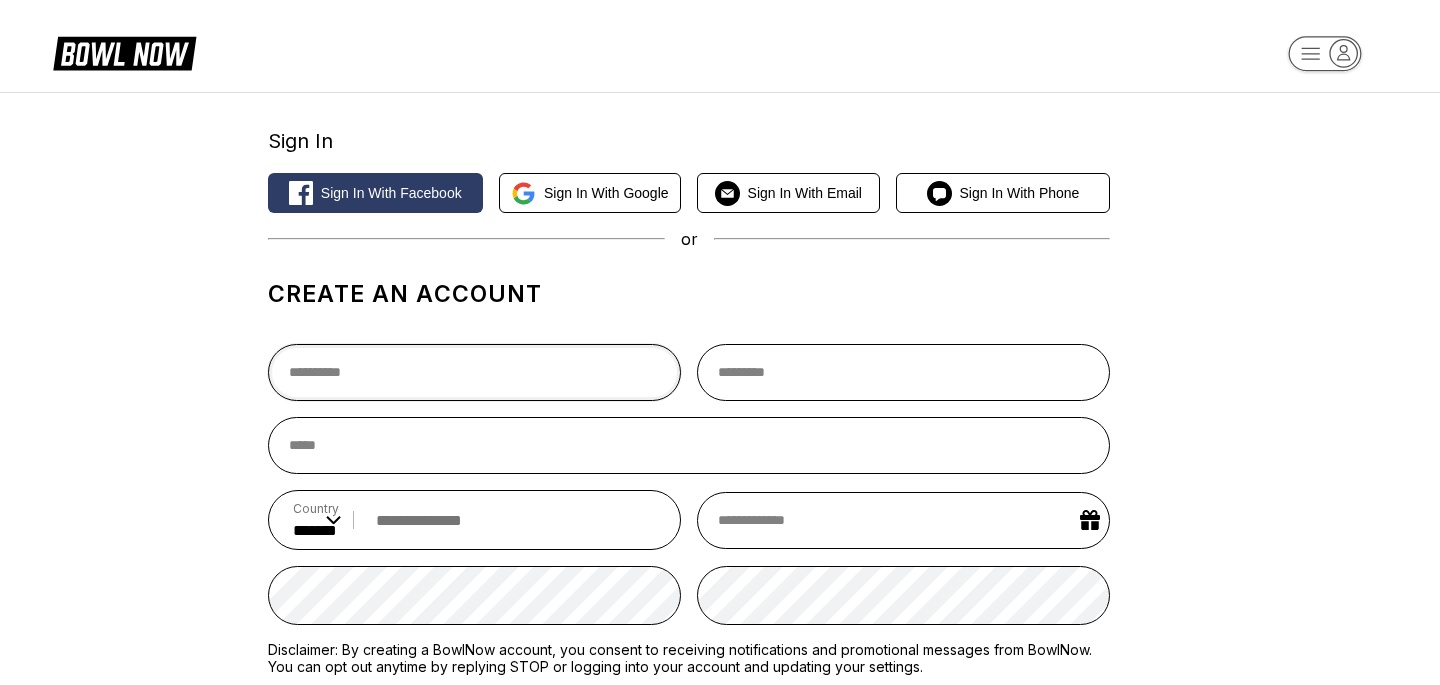 click at bounding box center (474, 372) 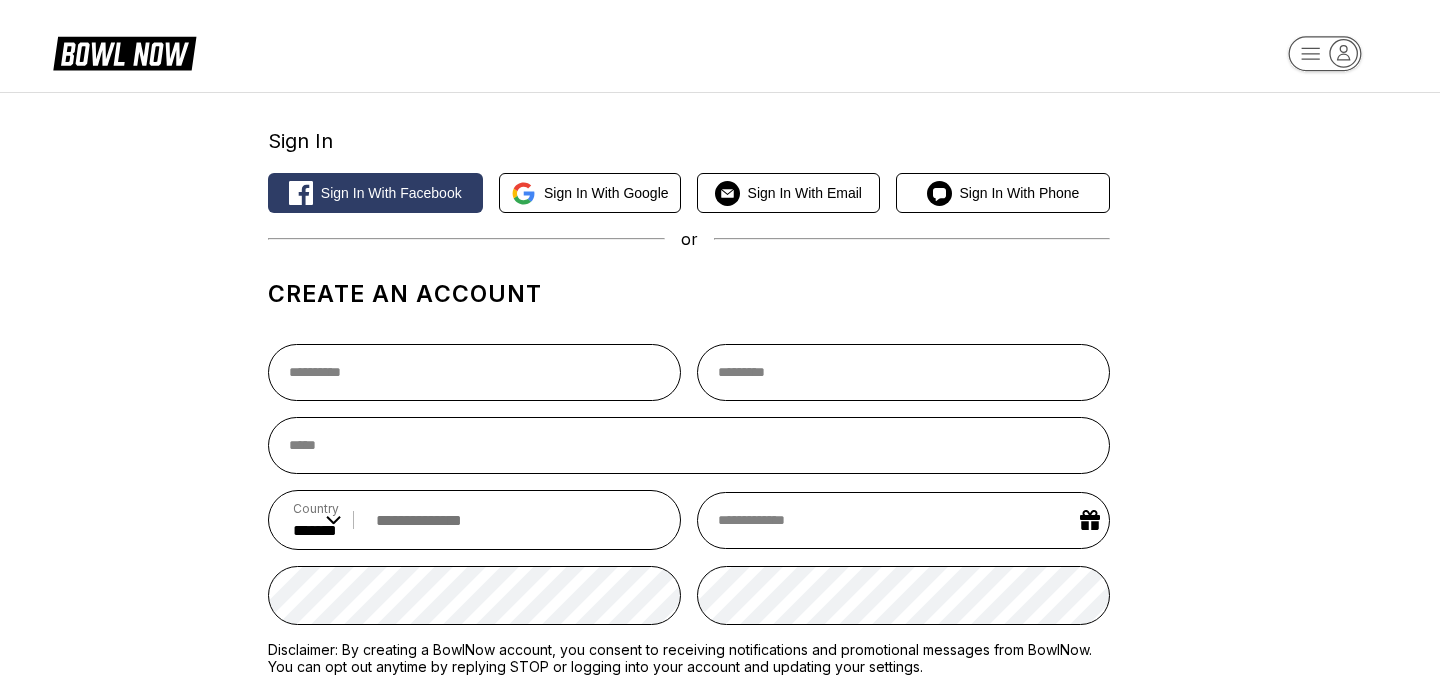 click at bounding box center [689, 372] 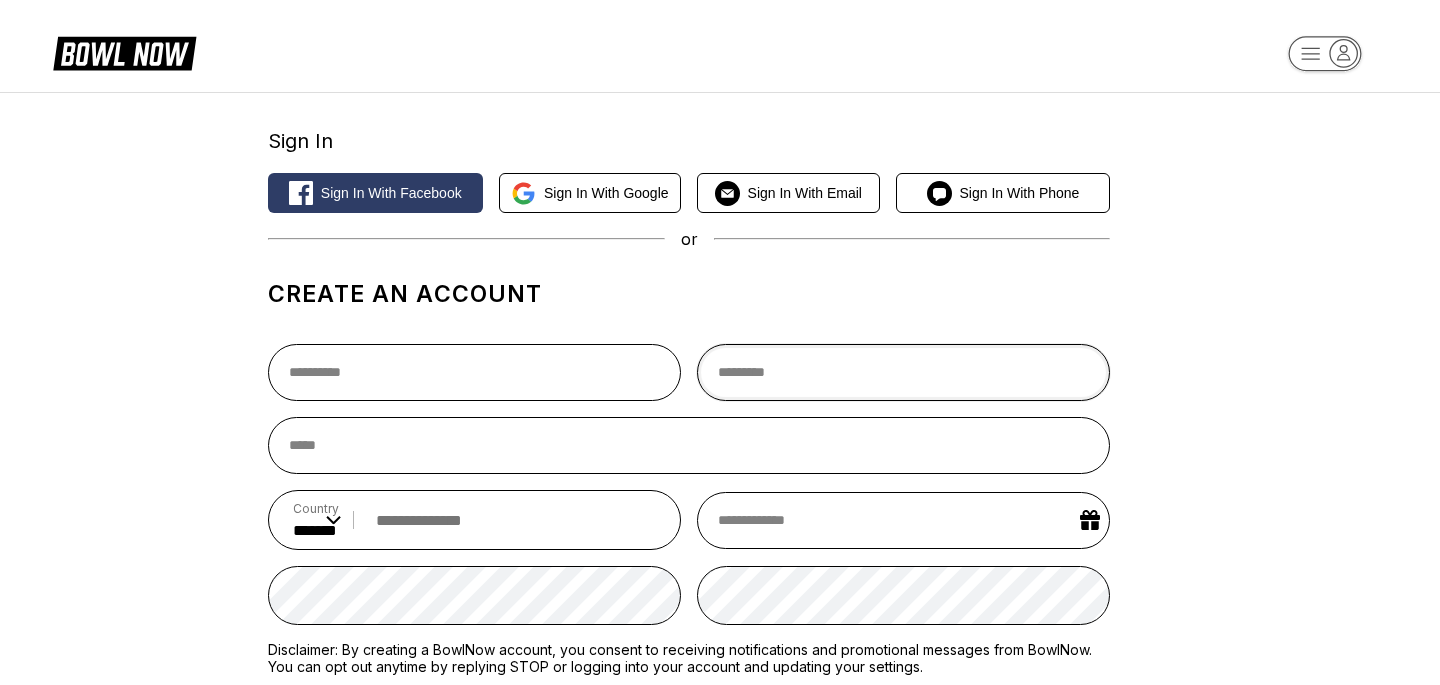 click at bounding box center [903, 372] 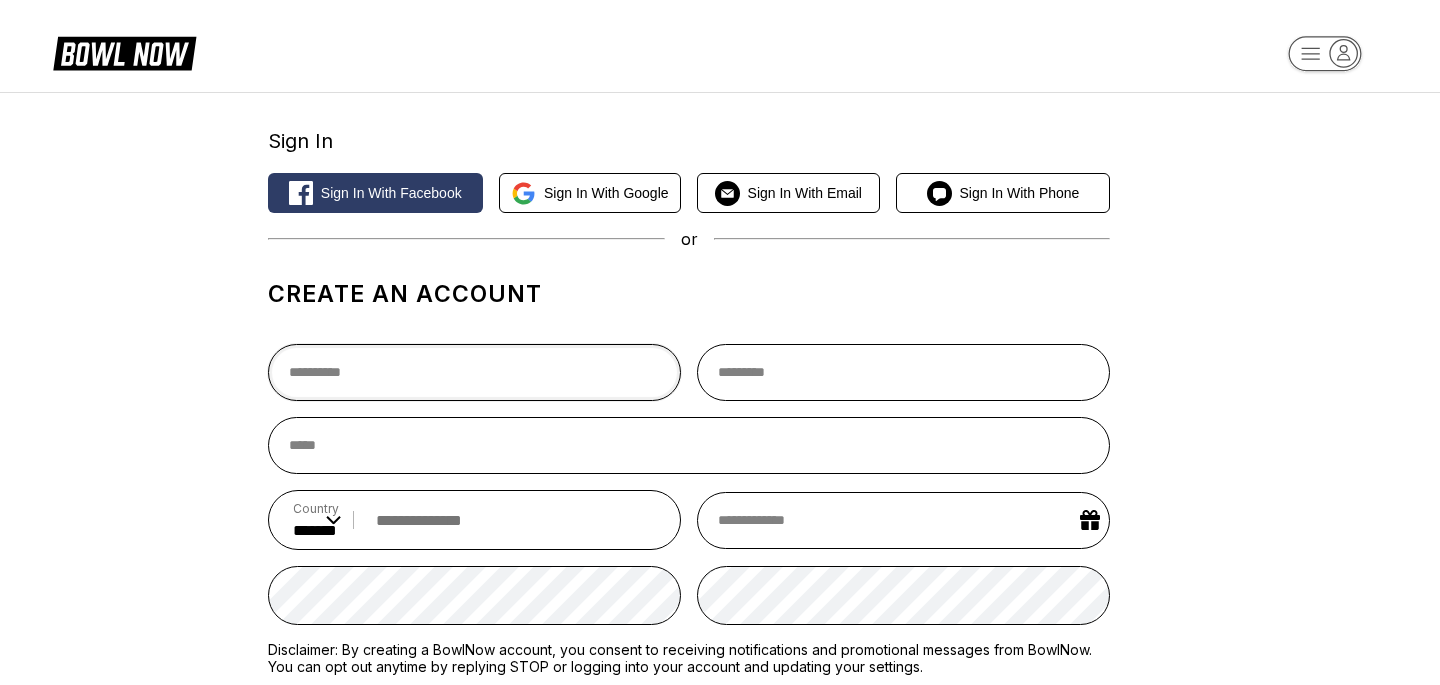 click at bounding box center [474, 372] 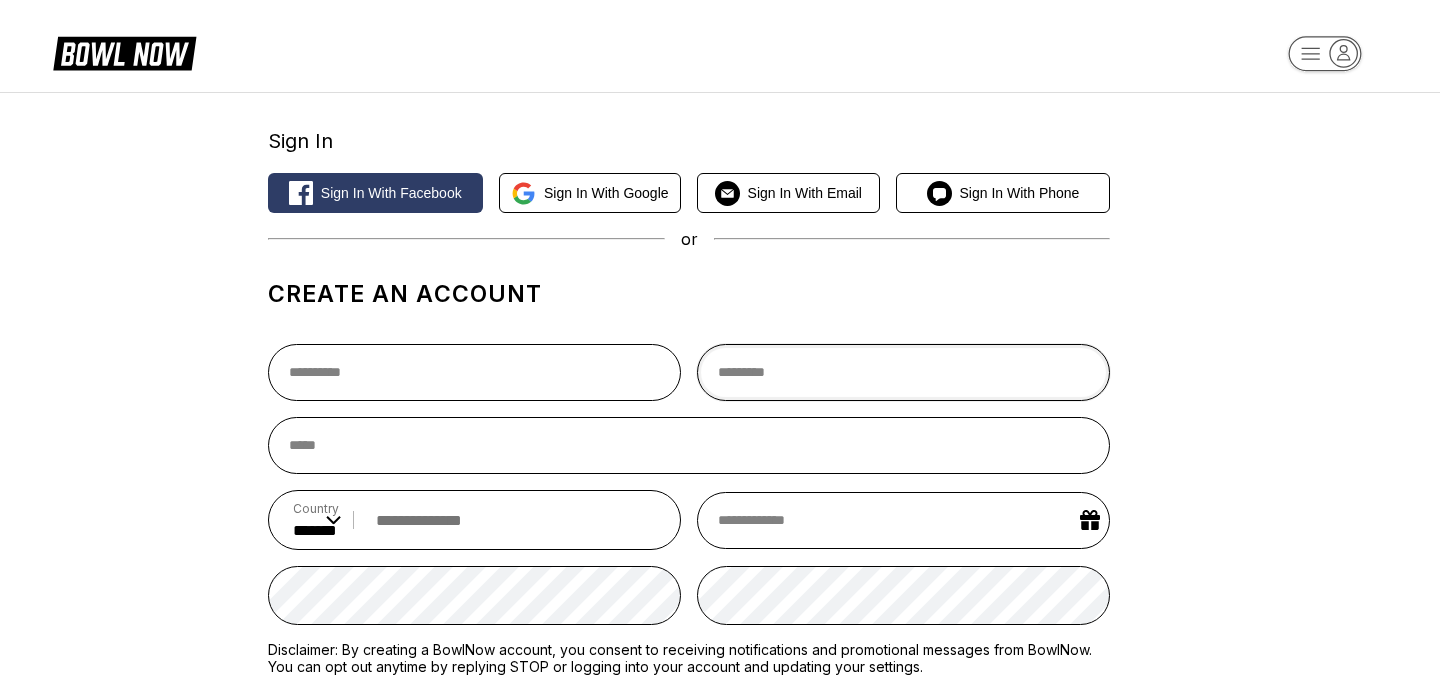 click at bounding box center [903, 372] 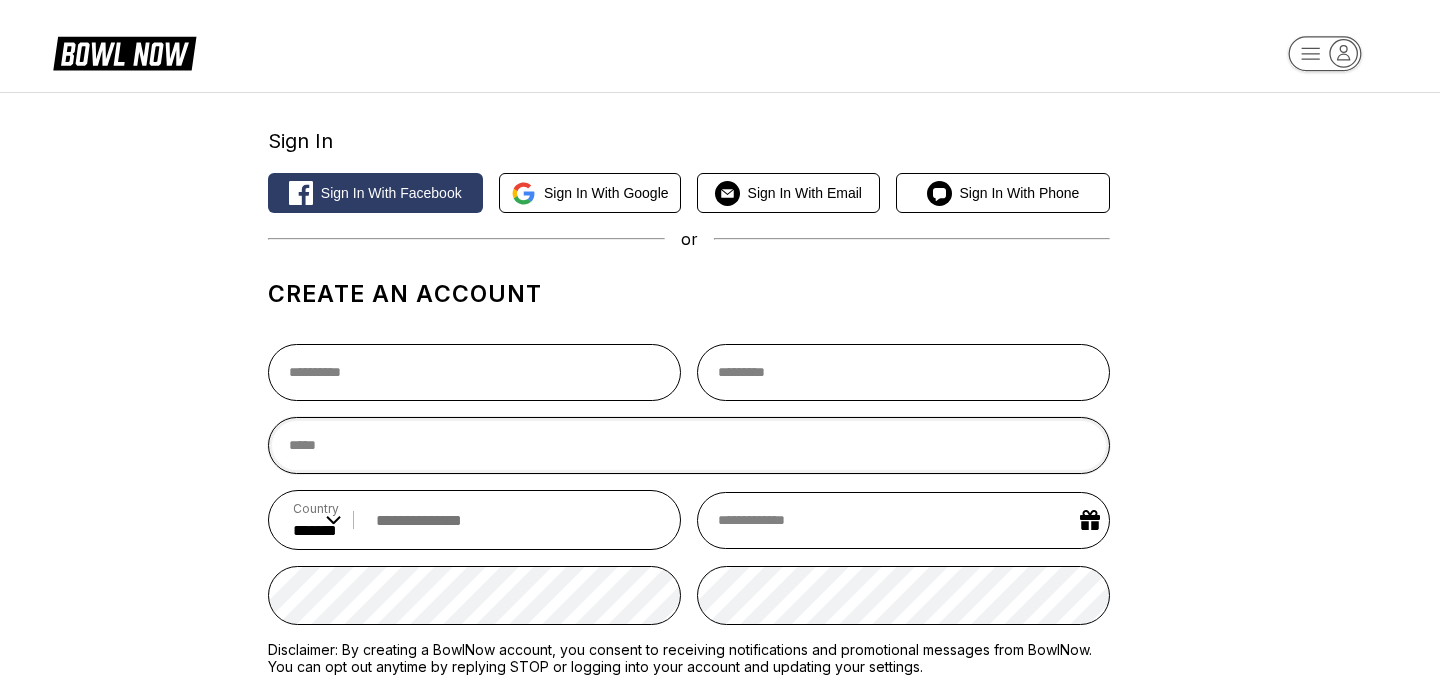 click at bounding box center [689, 445] 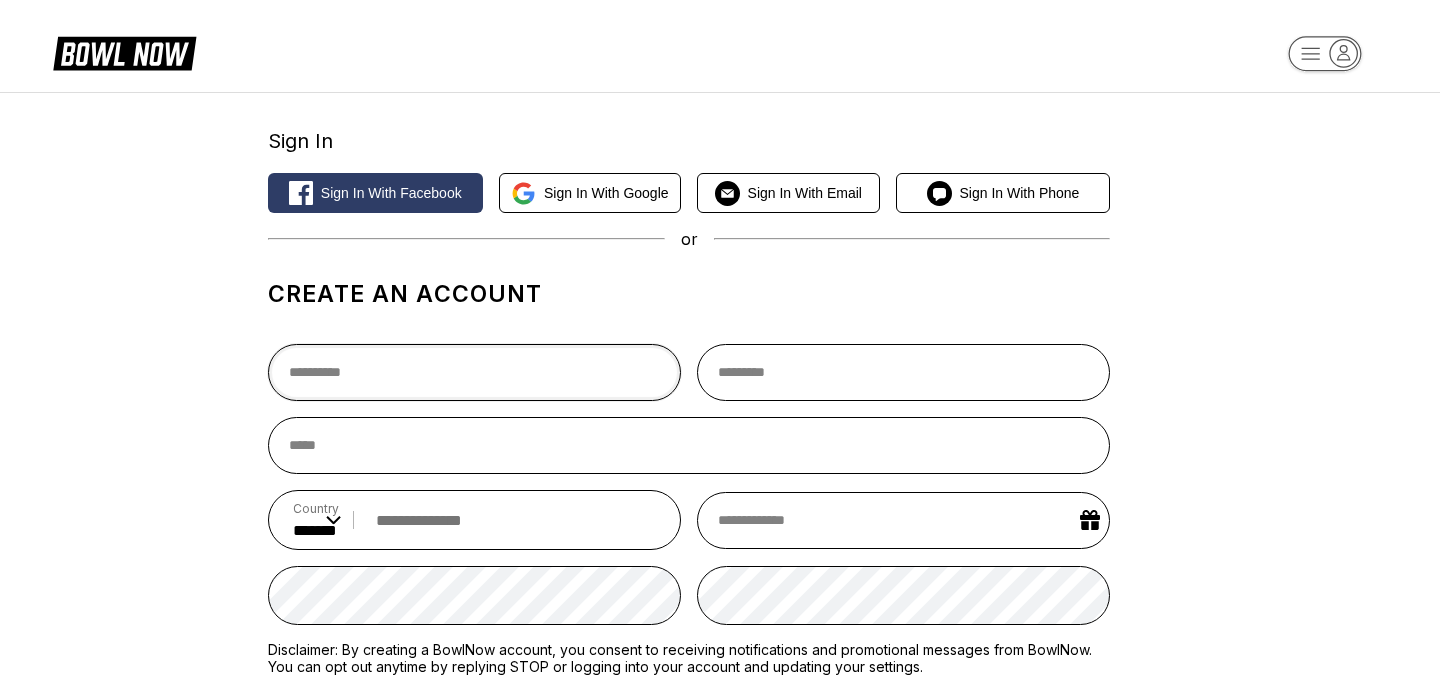 click at bounding box center (474, 372) 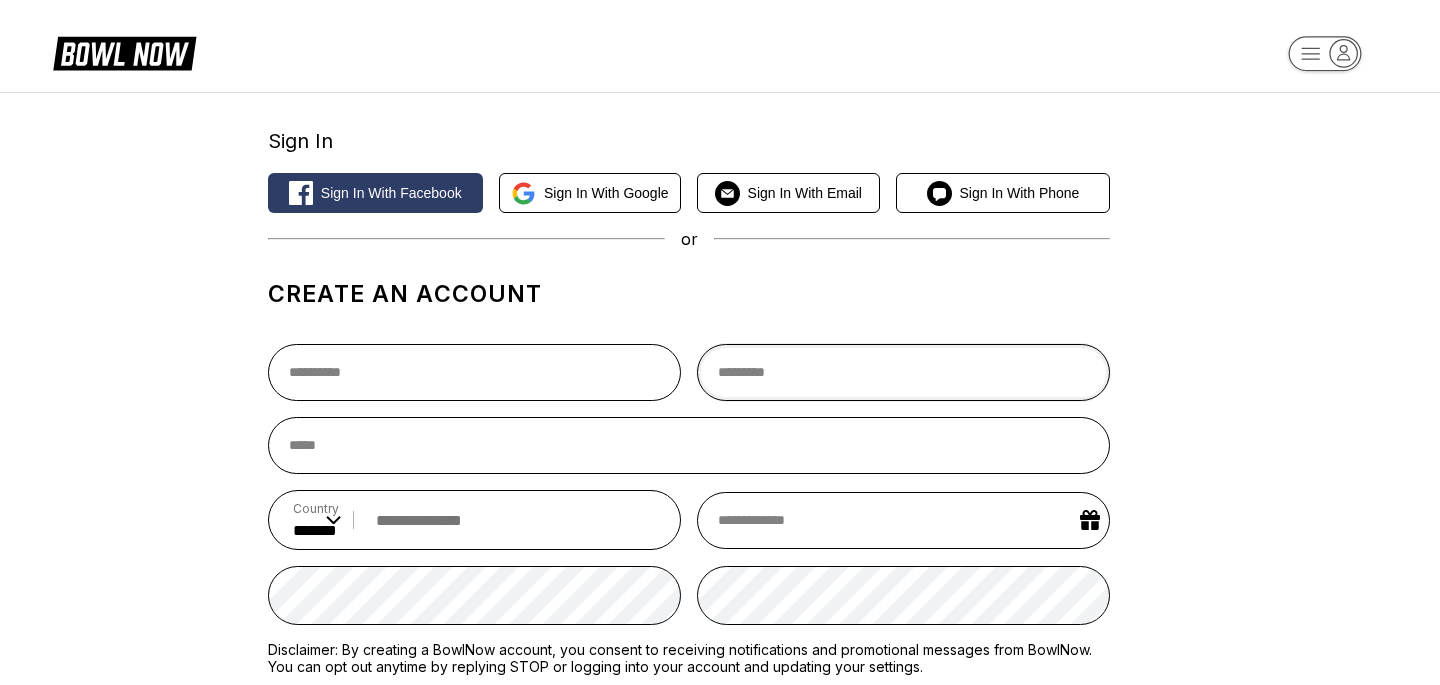 click at bounding box center (903, 372) 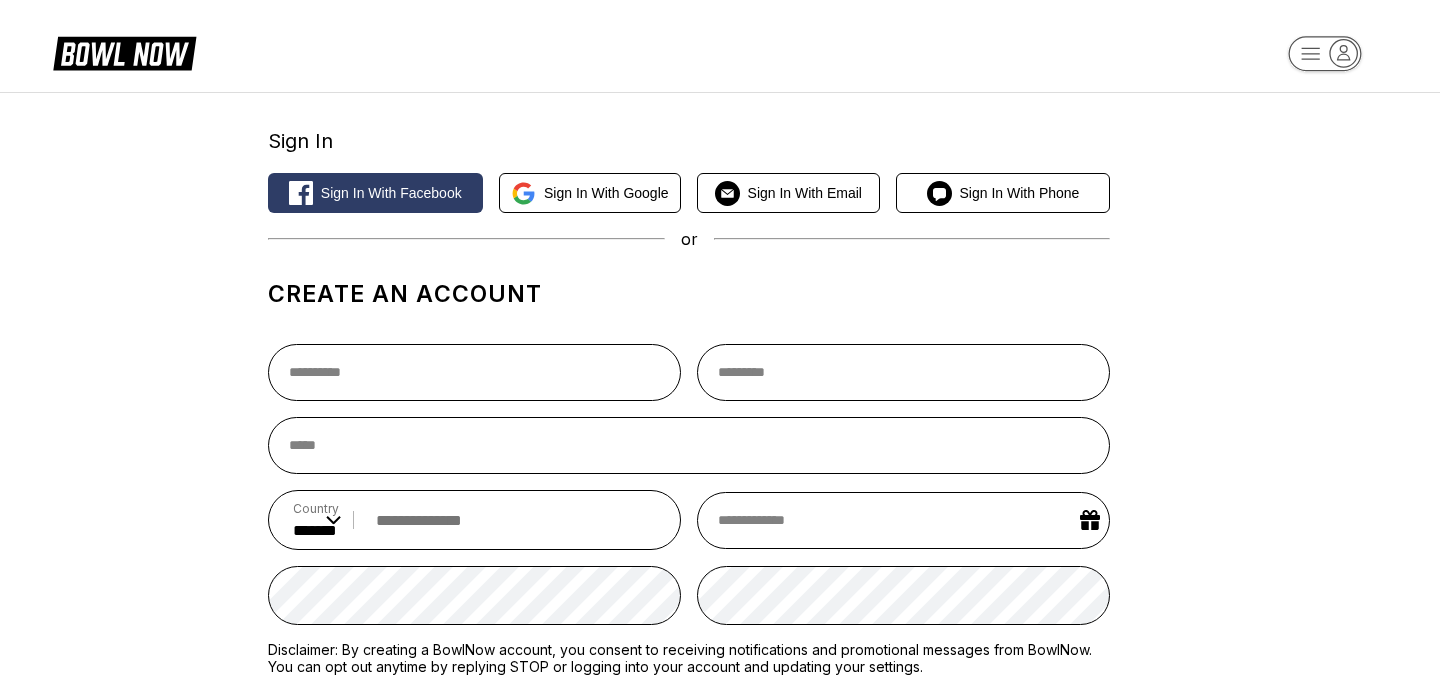 click on "Country ** * *** ** * *** ** * *** ** * ** ** * * ** * * ** * *** ** * *** ** * *** ** * ** ** * * ** * ** ** * ** ** * *** ** * *** ** * *** ** * *** ** * * ** * *** ** * ** ** * *** ** * *** ** * *** ** * *** ** * *** ** * *** ** * * ** * *** ** * *** ** * *** ** * ** ** * * ** * *** ** * *** ** * *** ** * *** ** * * ** * ** ** * *** ** * *** ** * *** ** * ** ** * *** ** * *** ** * ** ** * *** ** * ** ** * ** ** * *** ** * ** ** * *** ** * *** ** * ** ** * *** ** * *** ** * ** ** * *** ** * ** ** * * ** * * ** * *** ** * *** ** * *** ** * ** ** * *** ** * *** ** * ** ** * *** ** * *** ** * *** ** * *** ** * *** ** * *** ** * ** ** * *** ** * ** ** * * ** * *** ** * *** ** * ** ** * *** ** * *** ** * *** ** * *** ** * *** ** * *** ** * *** ** * ** ** * *** ** * * ** * *** ** * *** ** * *** ** * *** ** * *** ** * *** ** * ** ** * ** ** * *** ** * *** ** * ** ** * ** ** * *** ** * *** ** * ** ** * *** ** * ** ** * ** ** * * ** * *** ** * ** ** * *** ** * *** ** * *** ** * *** ** * *** ** * * ** * *** ** * ** *" at bounding box center [689, 571] 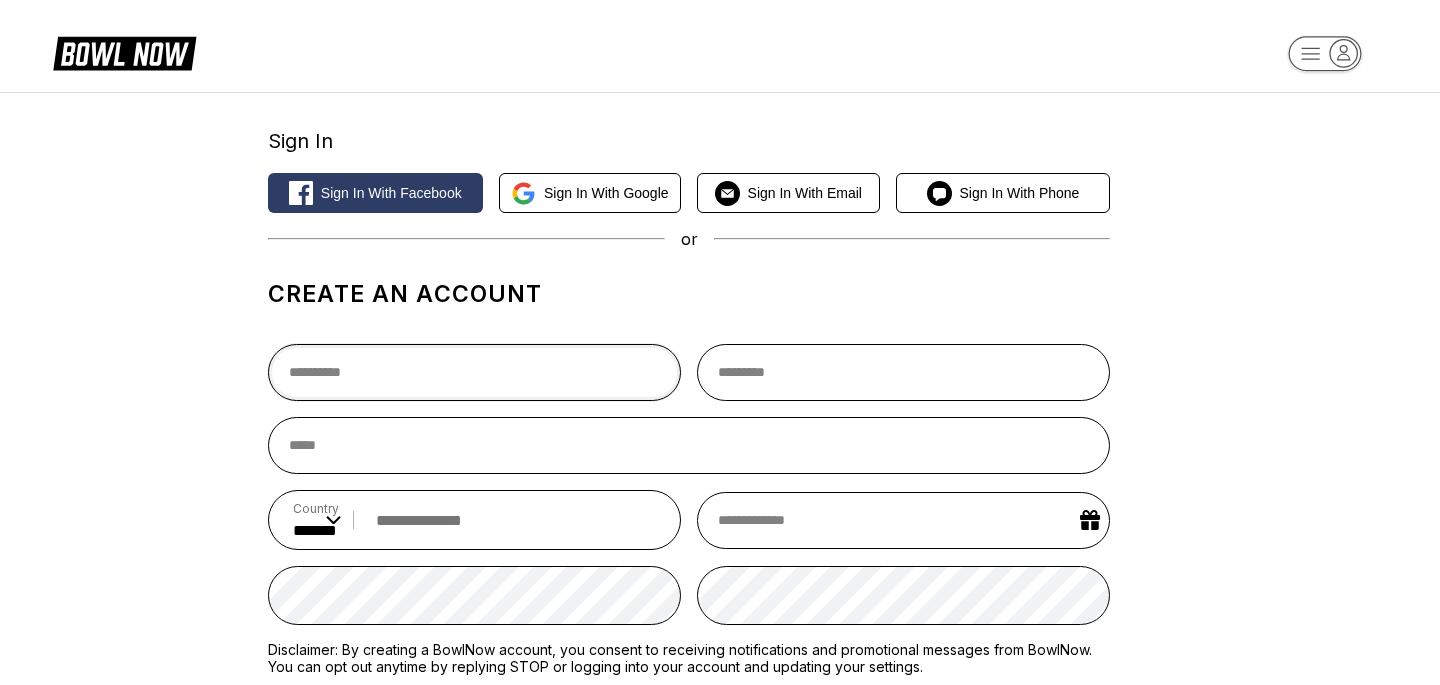 click at bounding box center (474, 372) 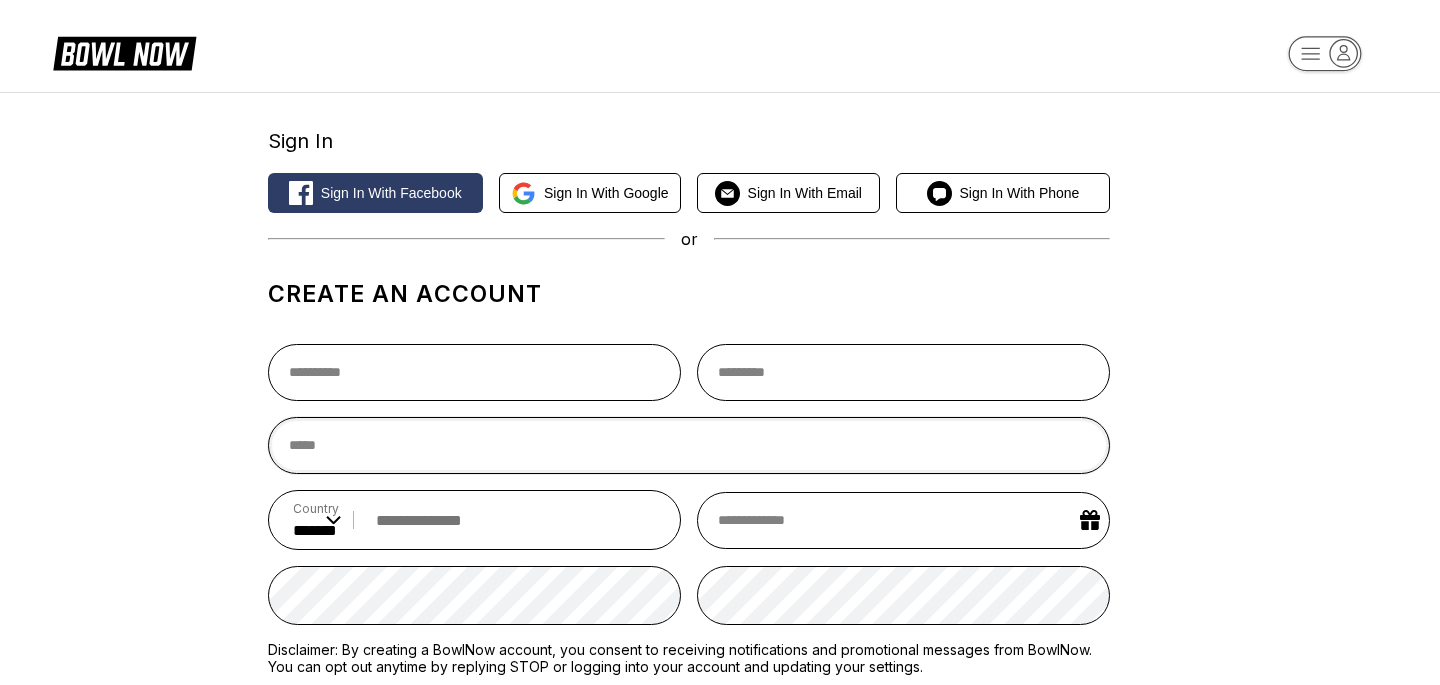 click at bounding box center [689, 445] 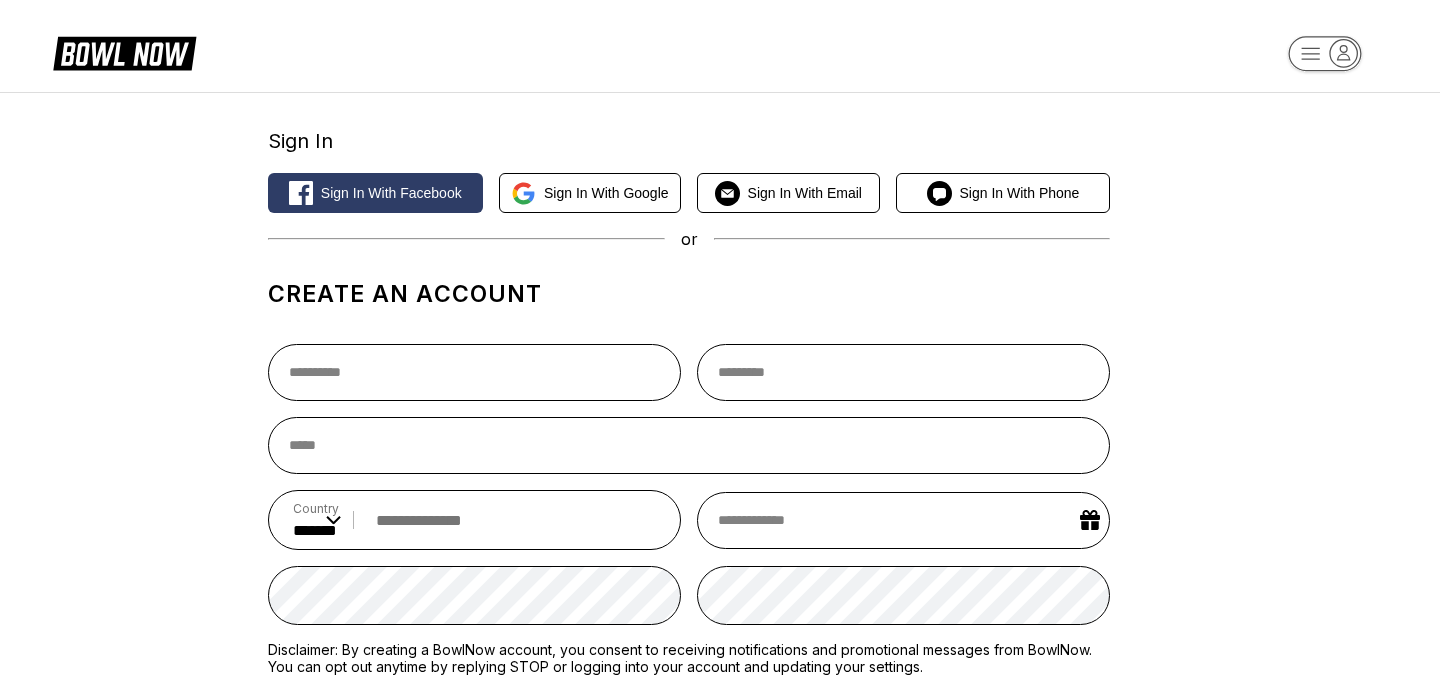 click at bounding box center [904, 520] 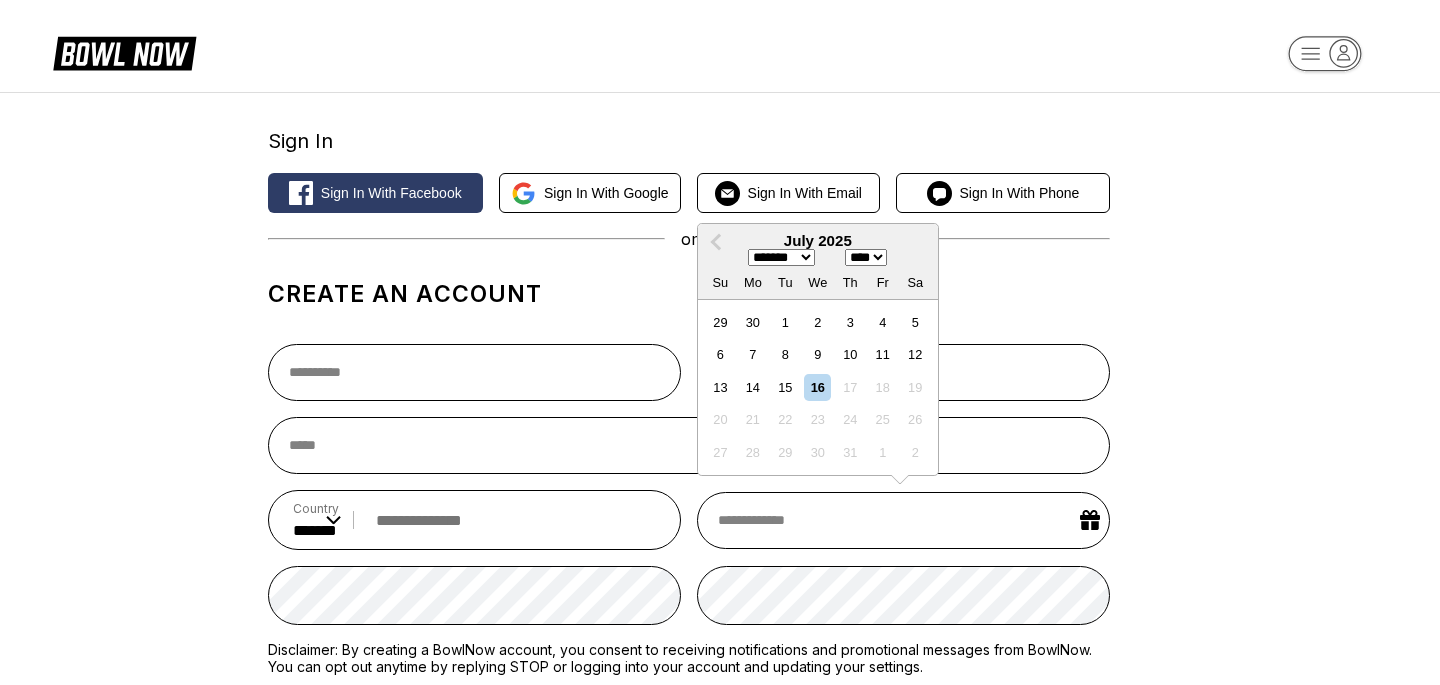 click at bounding box center (511, 520) 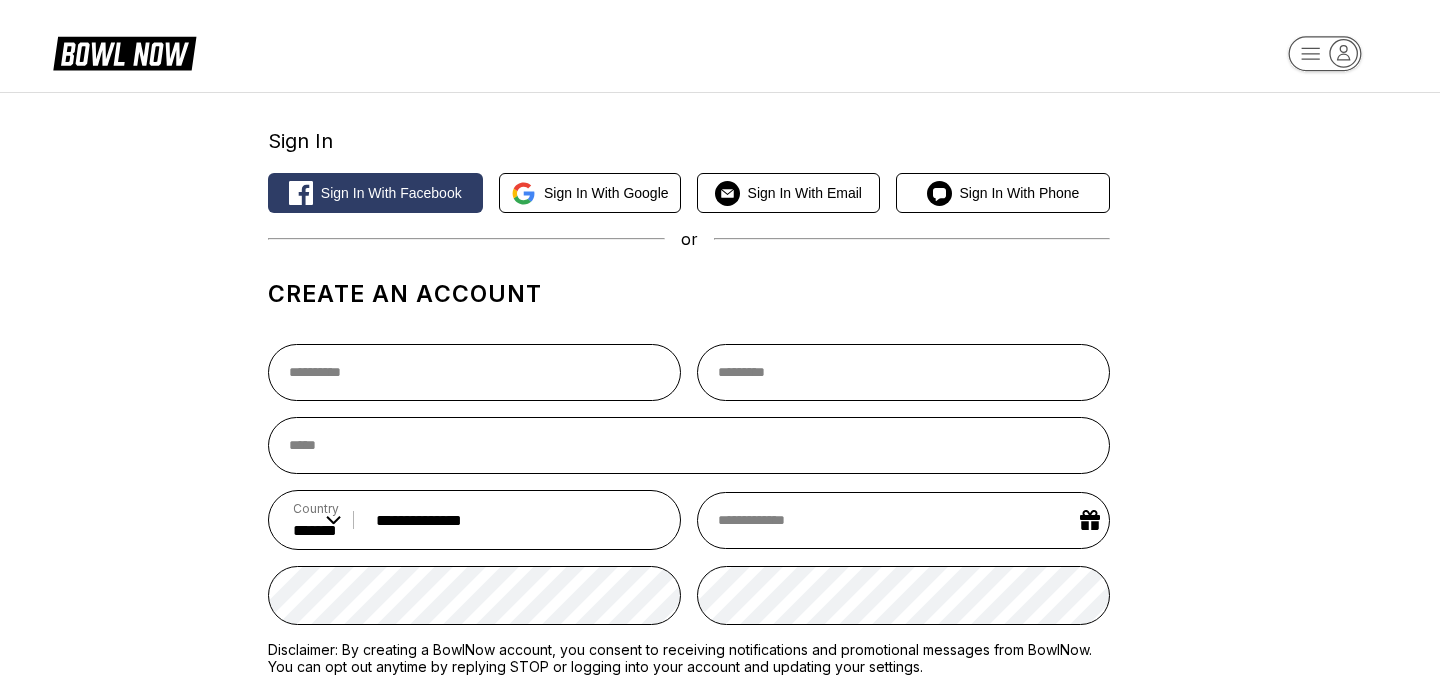 type on "**********" 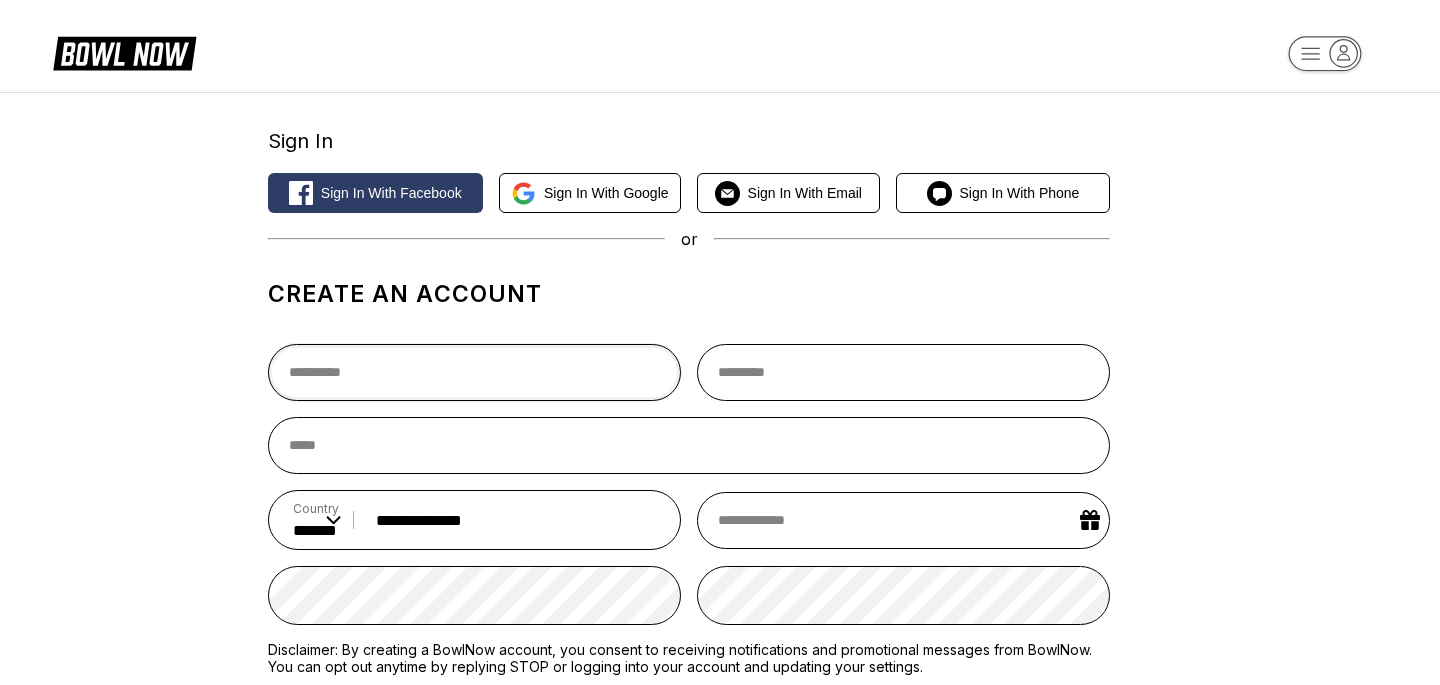 click at bounding box center (474, 372) 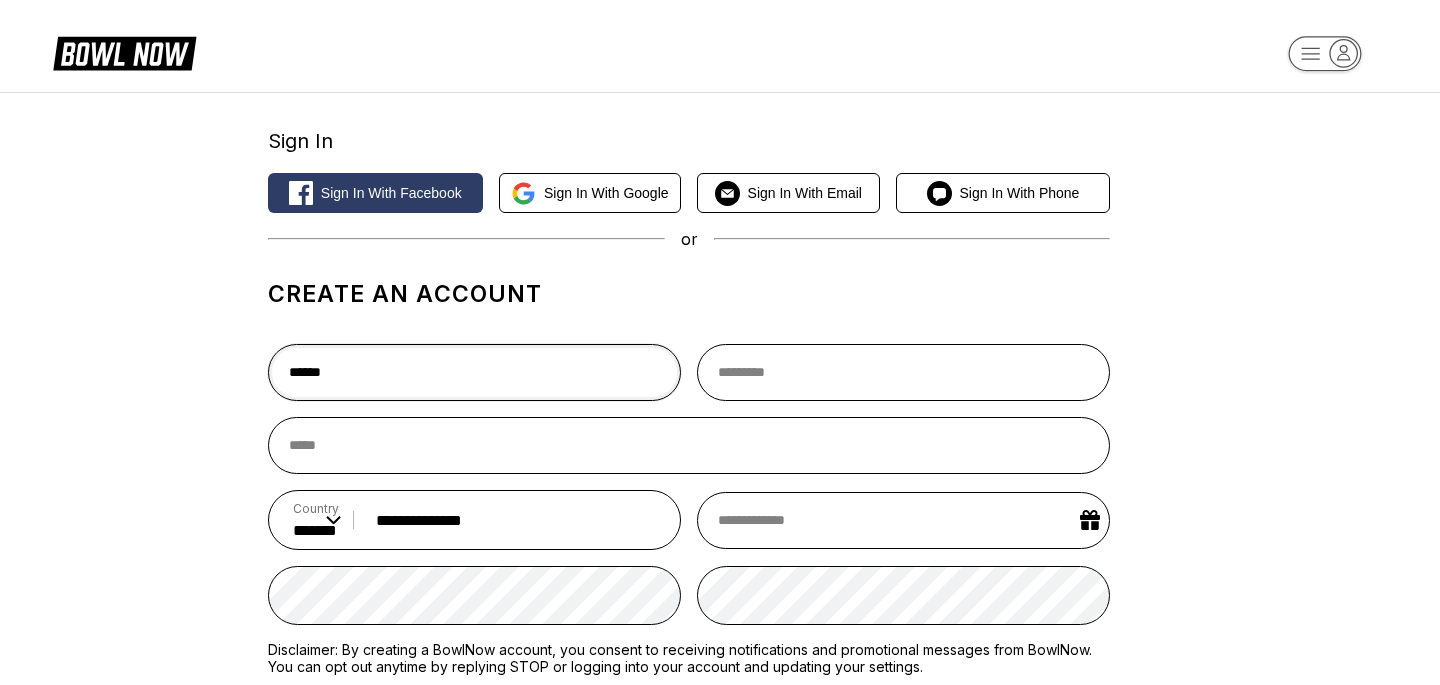 type on "******" 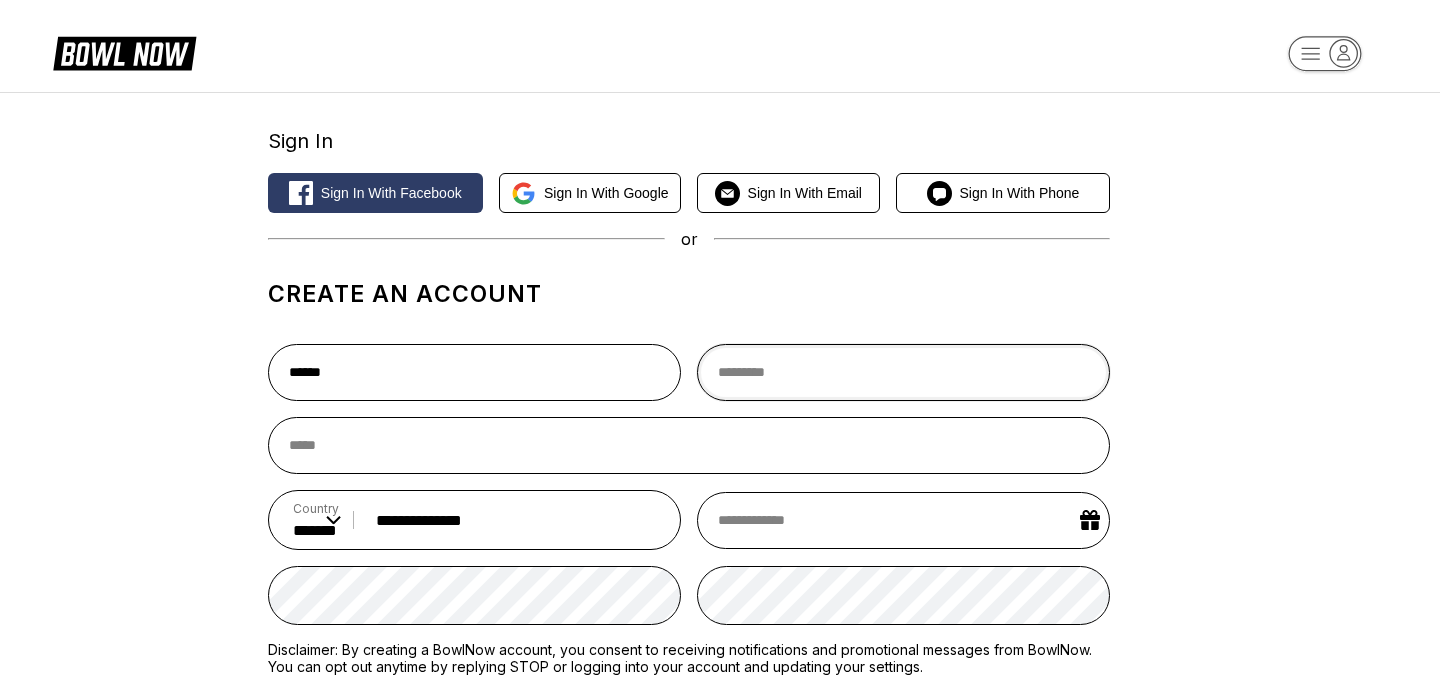 click at bounding box center [903, 372] 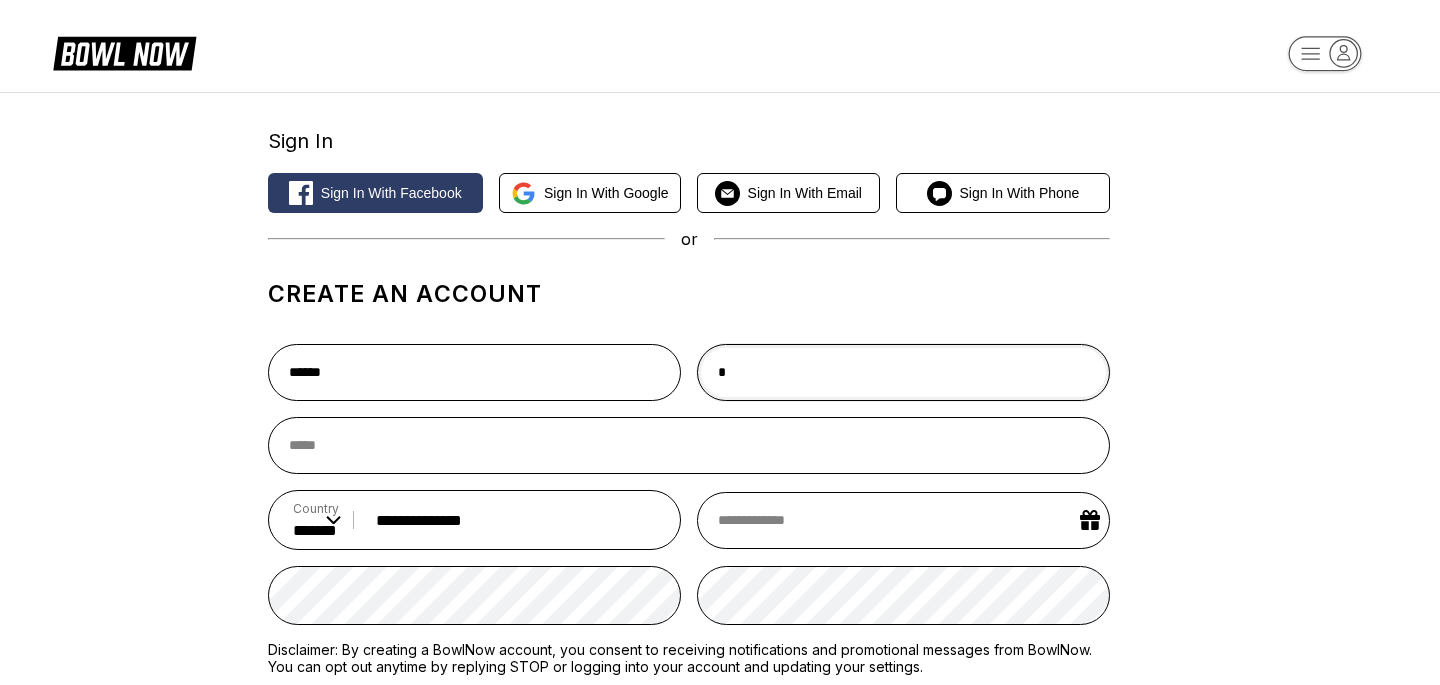 type 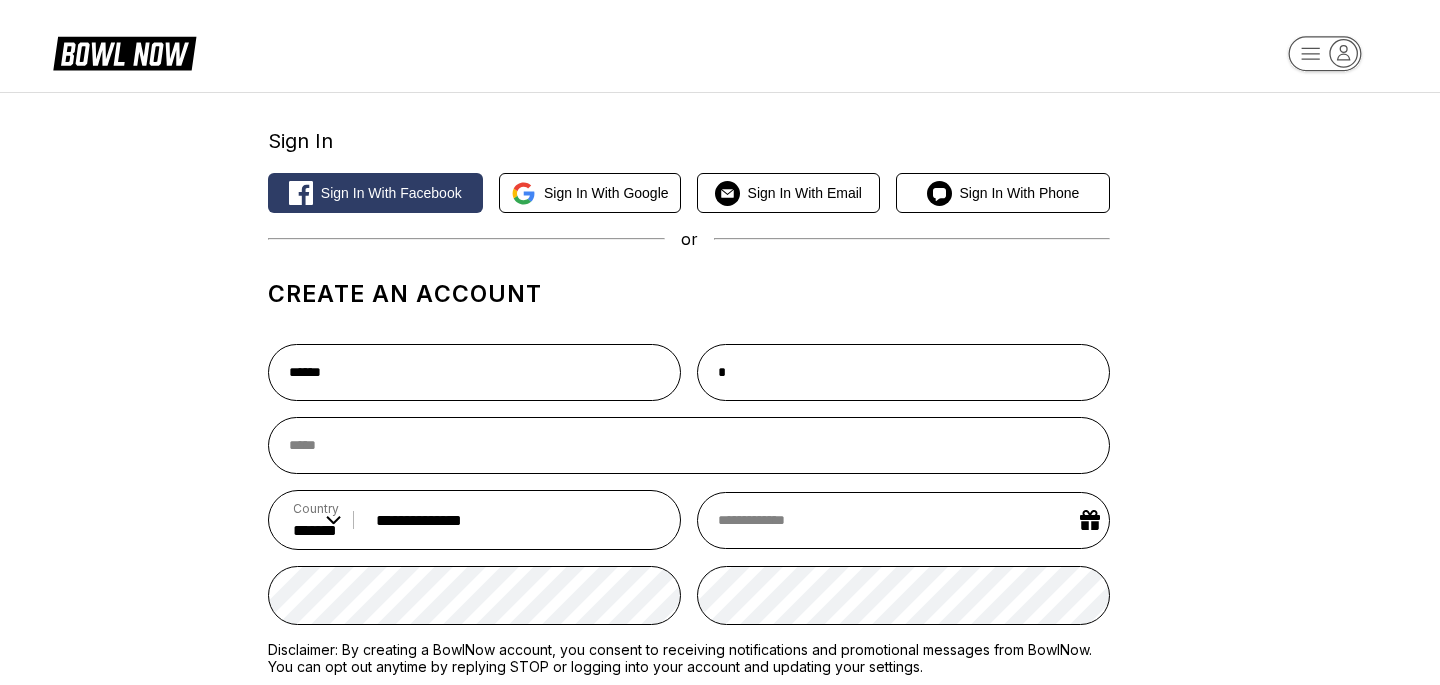 click on "Create an account ****** Country ** * *** ** * *** ** * *** ** * ** ** * * ** * * ** * *** ** * *** ** * *** ** * ** ** * * ** * ** ** * ** ** * *** ** * *** ** * *** ** * *** ** * * ** * *** ** * ** ** * *** ** * *** ** * *** ** * *** ** * *** ** * *** ** * * ** * *** ** * *** ** * *** ** * ** ** * * ** * *** ** * *** ** * *** ** * *** ** * * ** * ** ** * *** ** * *** ** * *** ** * ** ** * *** ** * *** ** * ** ** * *** ** * ** ** * ** ** * *** ** * ** ** * *** ** * *** ** * ** ** * *** ** * *** ** * ** ** * *** ** * ** ** * * ** * * ** * *** ** * *** ** * *** ** * ** ** * *** ** * *** ** * ** ** * *** ** * *** ** * *** ** * *** ** * *** ** * *** ** * ** ** * *** ** * ** ** * * ** * *** ** * *** ** * ** ** * *** ** * *** ** * *** ** * *** ** * *** ** * *** ** * *** ** * ** ** * *** ** * * ** * *** ** * *** ** * *** ** * *** ** * *** ** * *** ** * ** ** * ** ** * *** ** * *** ** * ** ** * ** ** * *** ** * *** ** * ** ** * *** ** * ** ** * ** ** * * ** * *** ** * ** ** * *** ** * *** ** * *** ** * *** ** * ***" at bounding box center [689, 540] 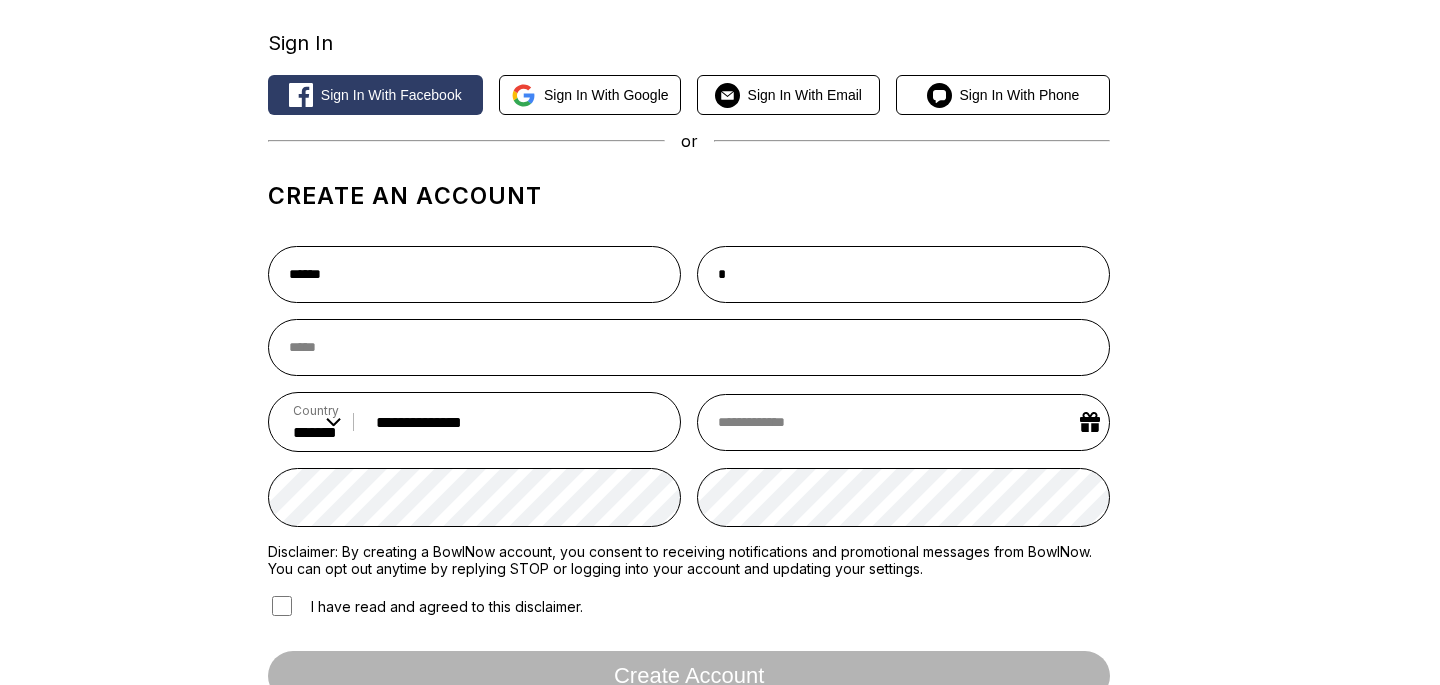 scroll, scrollTop: 161, scrollLeft: 0, axis: vertical 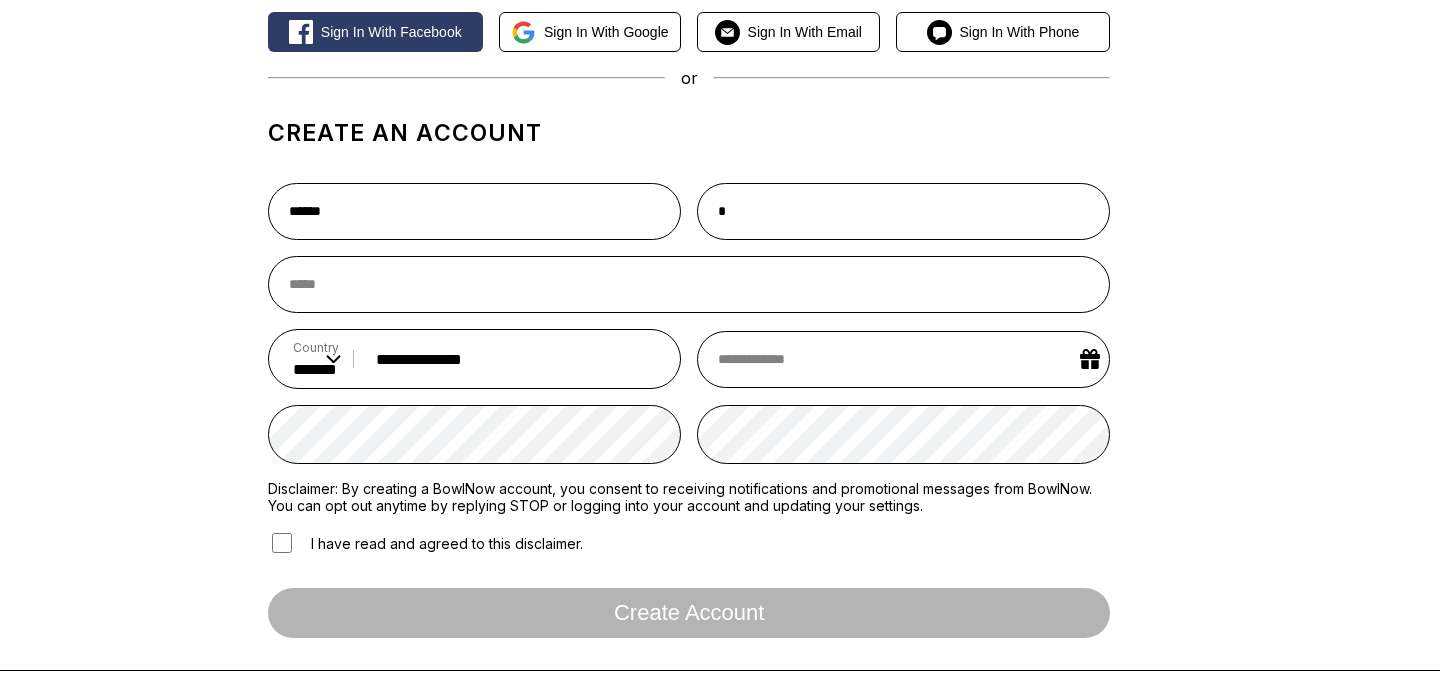 click on "****** Country ** * *** ** * *** ** * *** ** * ** ** * * ** * * ** * *** ** * *** ** * *** ** * ** ** * * ** * ** ** * ** ** * *** ** * *** ** * *** ** * *** ** * * ** * *** ** * ** ** * *** ** * *** ** * *** ** * *** ** * *** ** * *** ** * * ** * *** ** * *** ** * *** ** * ** ** * * ** * *** ** * *** ** * *** ** * *** ** * * ** * ** ** * *** ** * *** ** * *** ** * ** ** * *** ** * *** ** * ** ** * *** ** * ** ** * ** ** * *** ** * ** ** * *** ** * *** ** * ** ** * *** ** * *** ** * ** ** * *** ** * ** ** * * ** * * ** * *** ** * *** ** * *** ** * ** ** * *** ** * *** ** * ** ** * *** ** * *** ** * *** ** * *** ** * *** ** * *** ** * ** ** * *** ** * ** ** * * ** * *** ** * *** ** * ** ** * *** ** * *** ** * *** ** * *** ** * *** ** * *** ** * *** ** * ** ** * *** ** * * ** * *** ** * *** ** * *** ** * *** ** * *** ** * *** ** * ** ** * ** ** * *** ** * *** ** * ** ** * ** ** * *** ** * *** ** * ** ** * *** ** * ** ** * ** ** * * ** * *** ** * ** ** * *** ** * *** ** * *** ** * *** ** * *** ** * * ** * *** **" at bounding box center (689, 410) 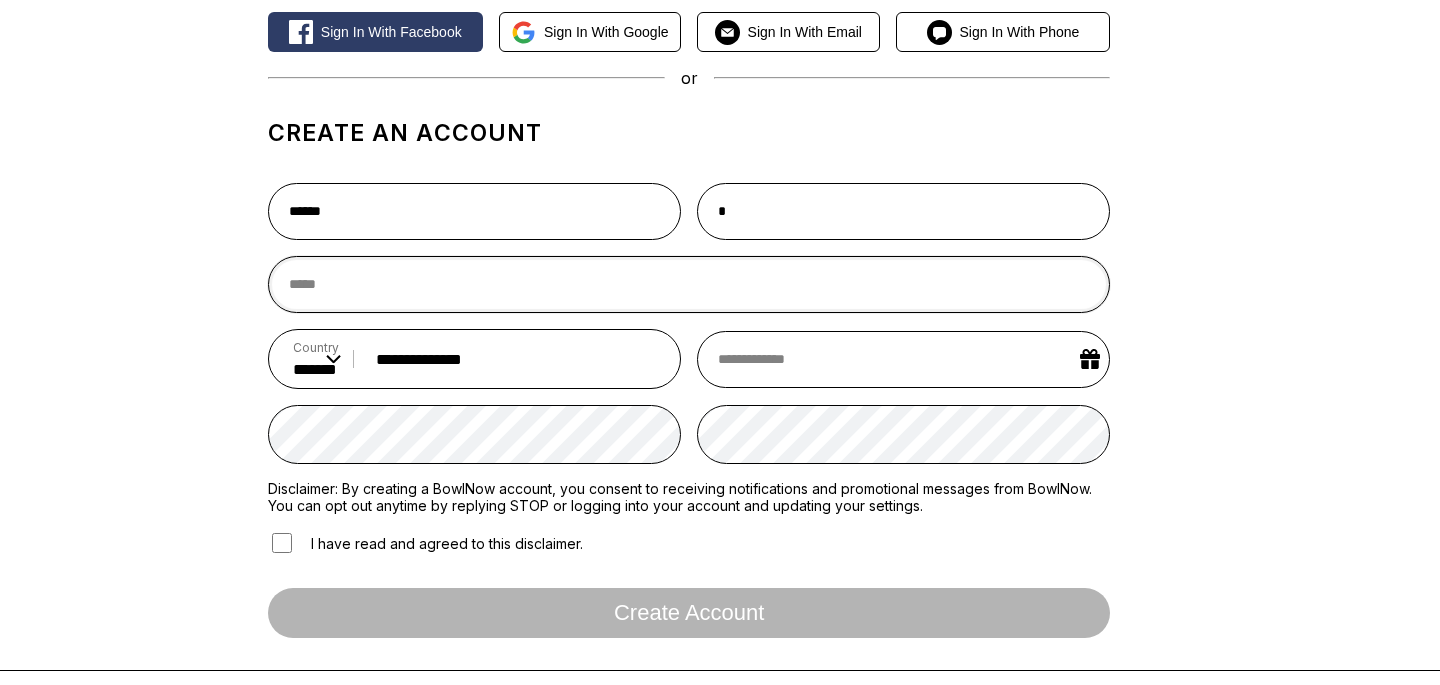 click at bounding box center (689, 284) 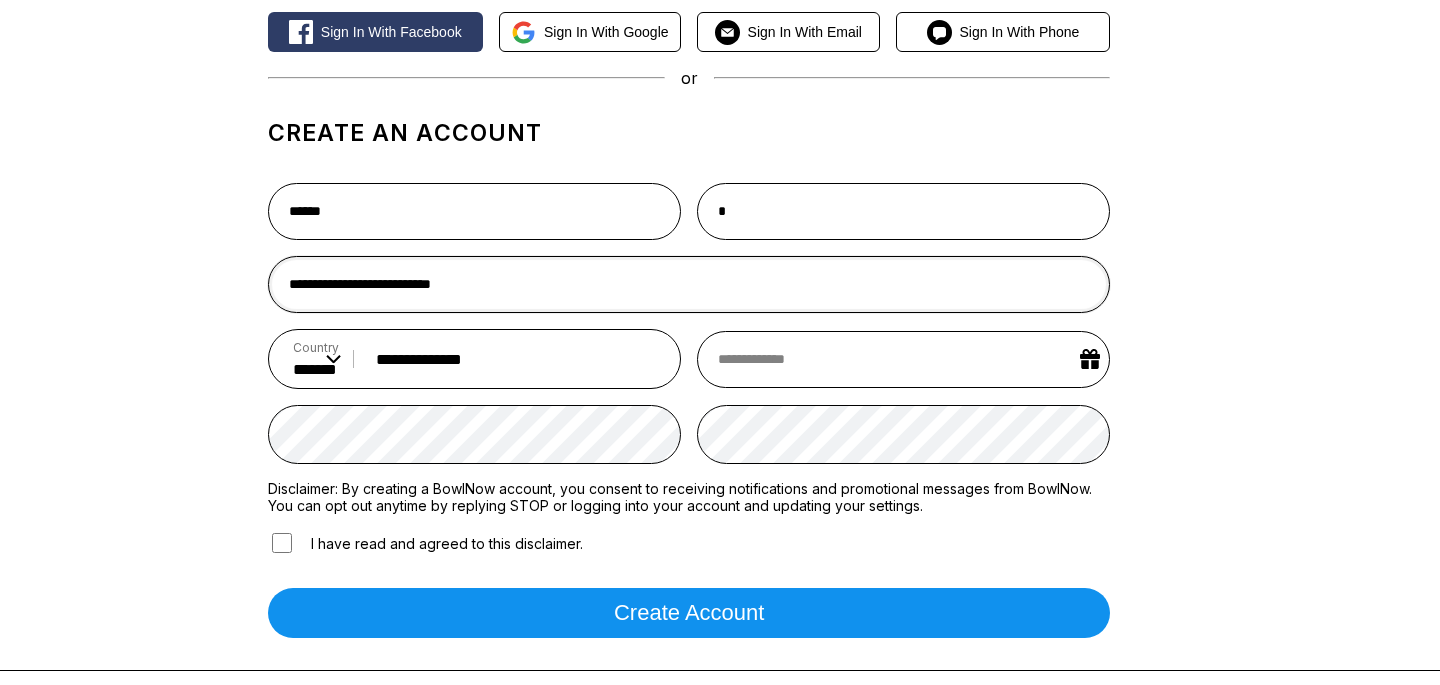 click on "**********" at bounding box center (689, 284) 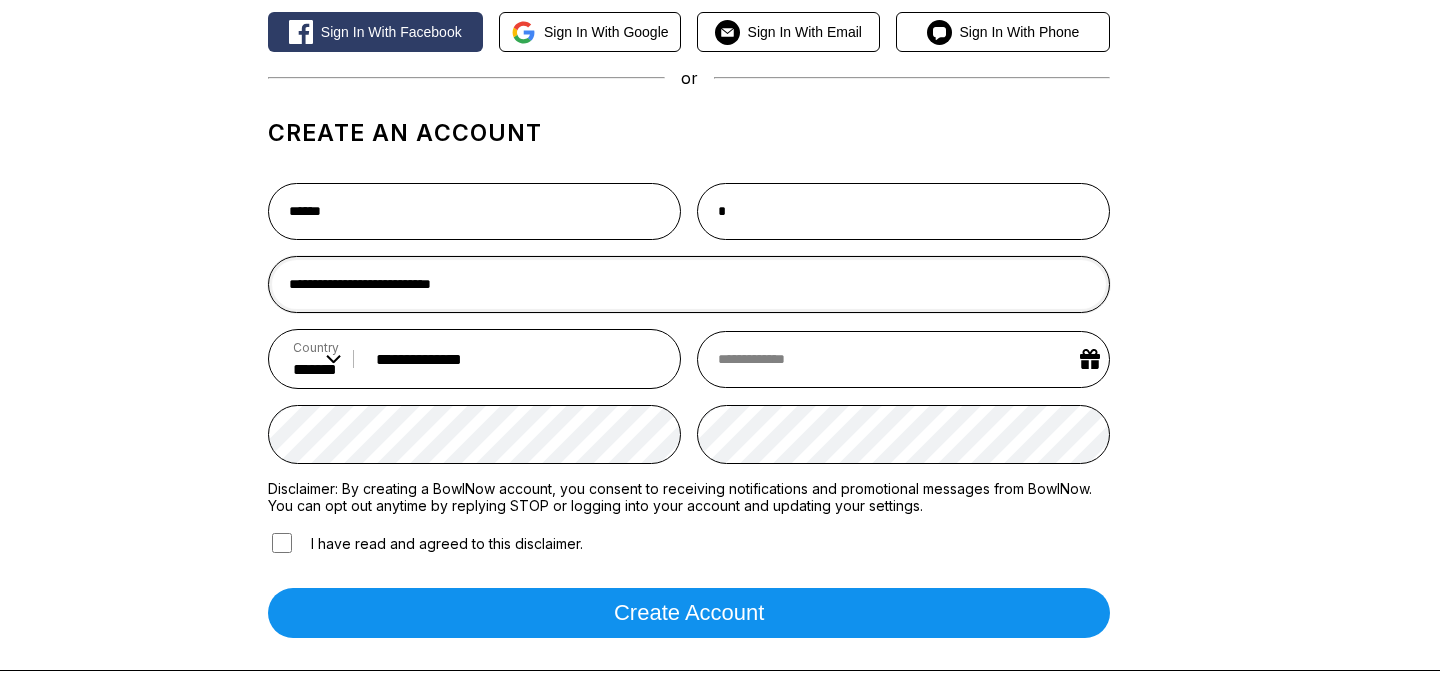 click on "**********" at bounding box center (689, 284) 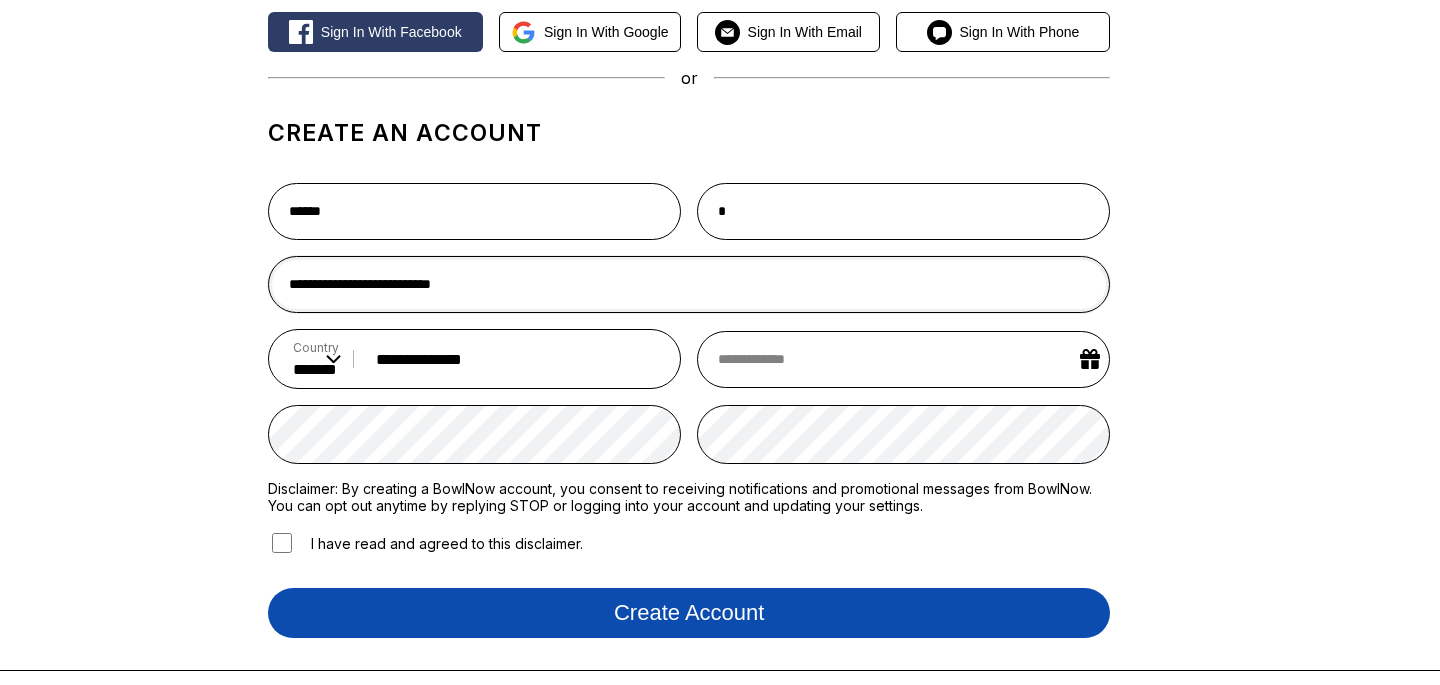 type on "**********" 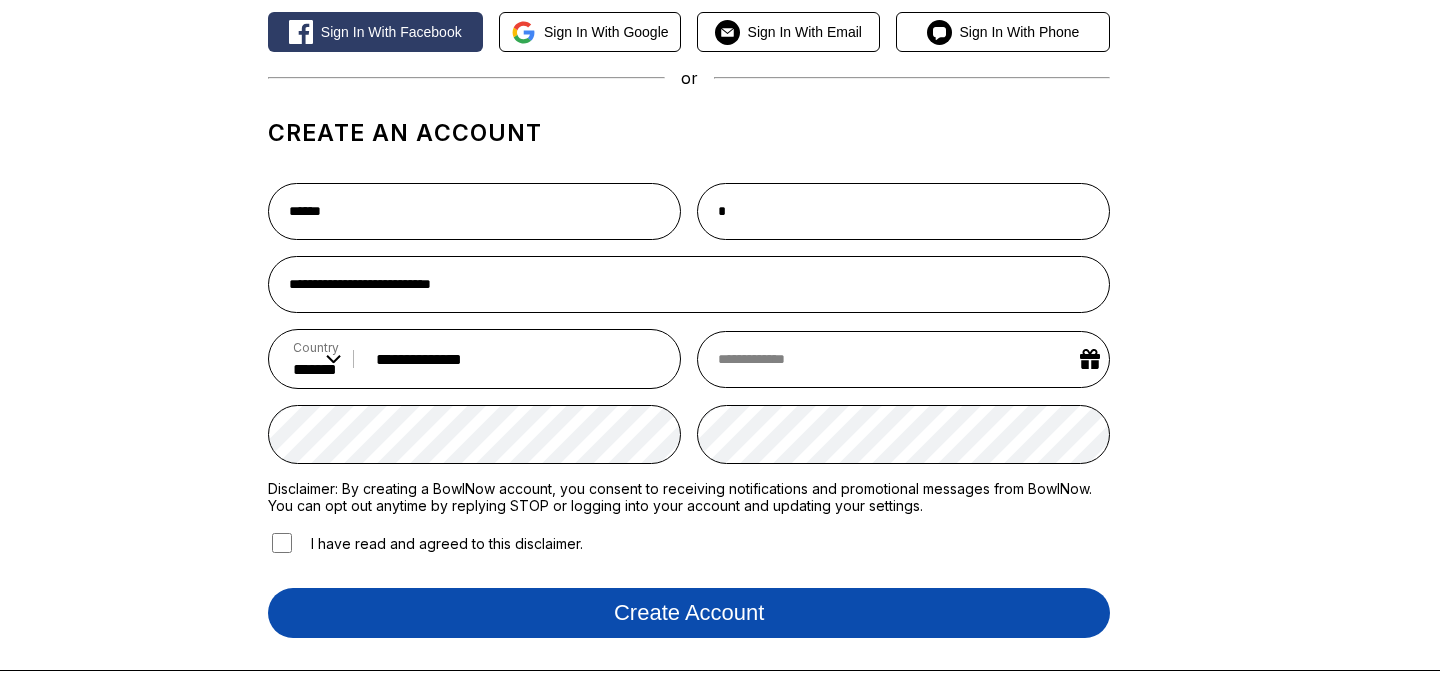 click on "Create account" at bounding box center (689, 613) 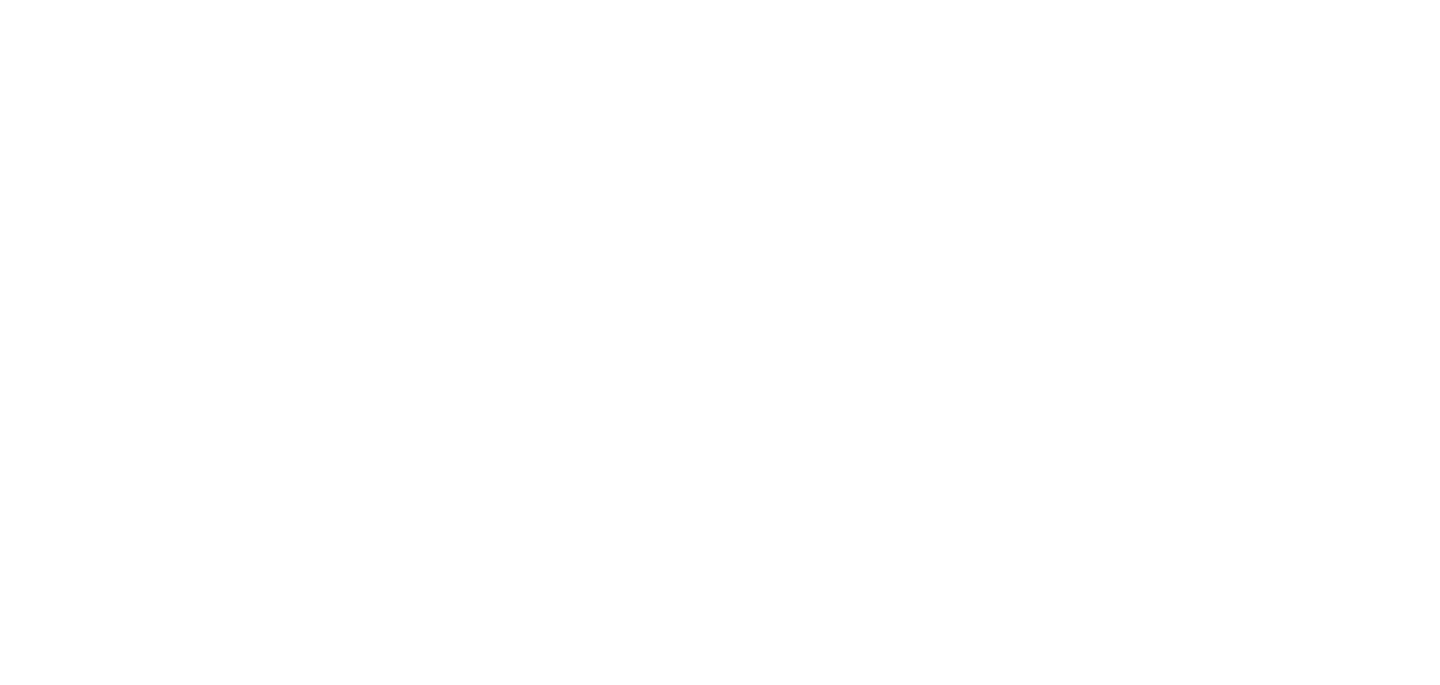 scroll, scrollTop: 0, scrollLeft: 0, axis: both 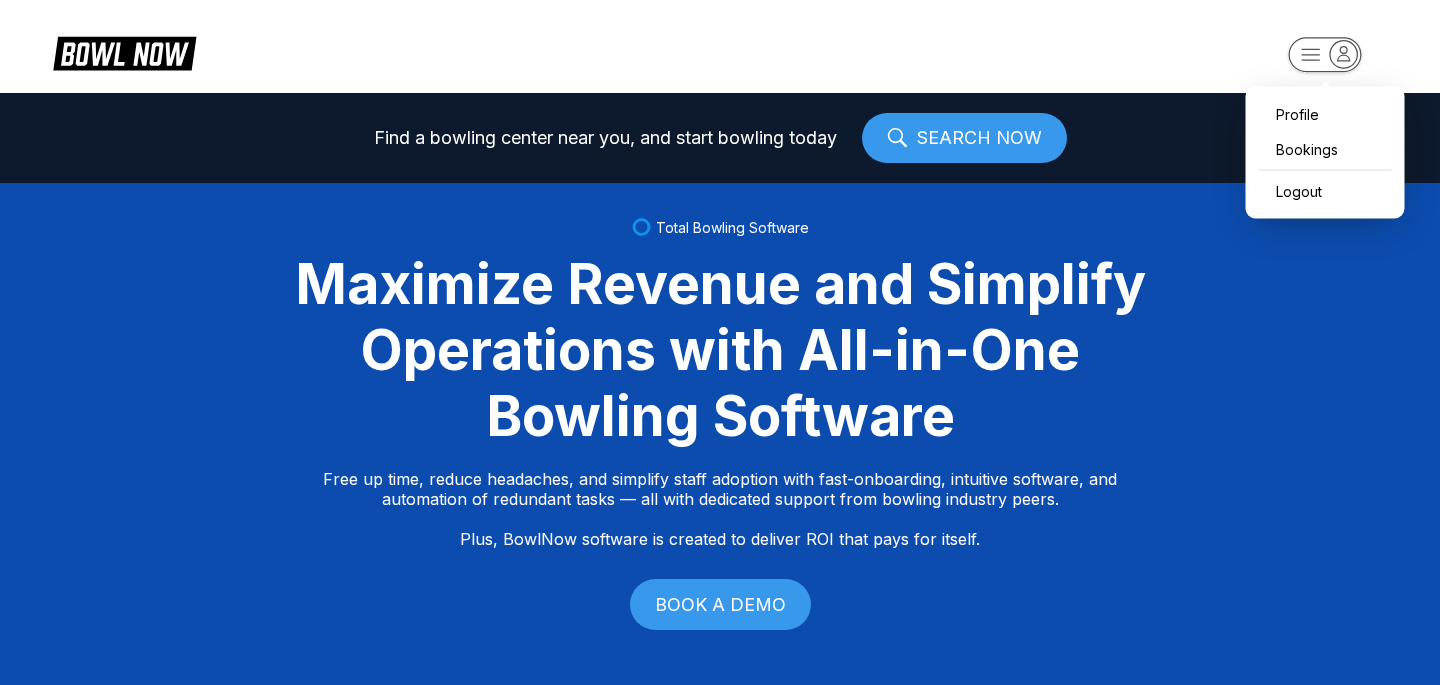 click on "Profile Bookings Logout Find a bowling center near you, and start bowling today SEARCH NOW Total Bowling Software Maximize Revenue and Simplify Operations with All-in-One Bowling Software Free up time, reduce headaches, and simplify staff adoption with fast-onboarding, intuitive software, and  automation of redundant tasks — all with dedicated support from bowling industry peers. Plus, BowlNow software is created to deliver ROI that pays for itself. BOOK A DEMO Free Up Time With Fast Onboarding We know time is critical, so we’ve streamlined our onboarding process to be fast and hassle-free. Even better, you’ll have on-demand, hands-on support from bowling industry peers. Intuitive Software to Simplify Staff Adoption Our platform is built to be intuitive, modern, and easy-to-use, ensuring your staff can quickly adopt and stay focused on what matters most—delivering an exceptional customer experience. Automation of Redundant Tasks Created to Deliver ROI That Pays for Itself Fast Track Step One Step Two" at bounding box center [720, 342] 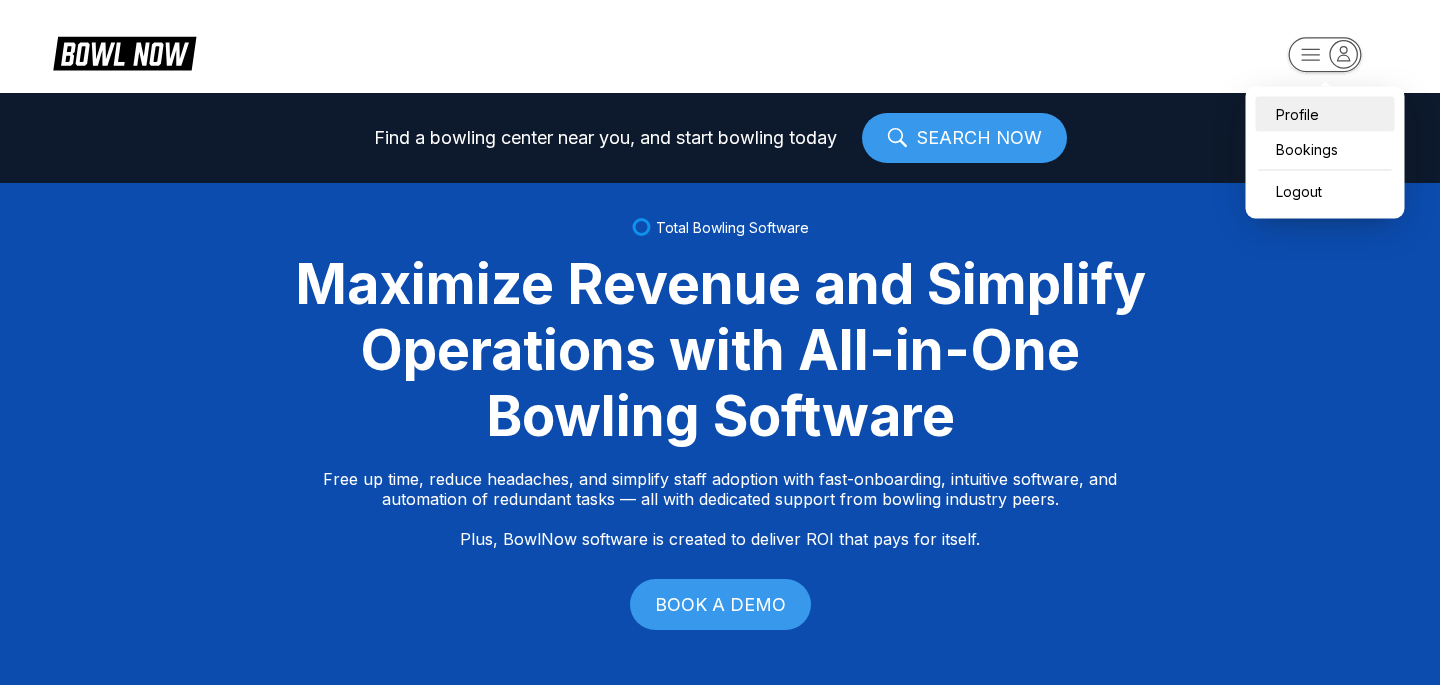 click on "Profile" at bounding box center [1325, 114] 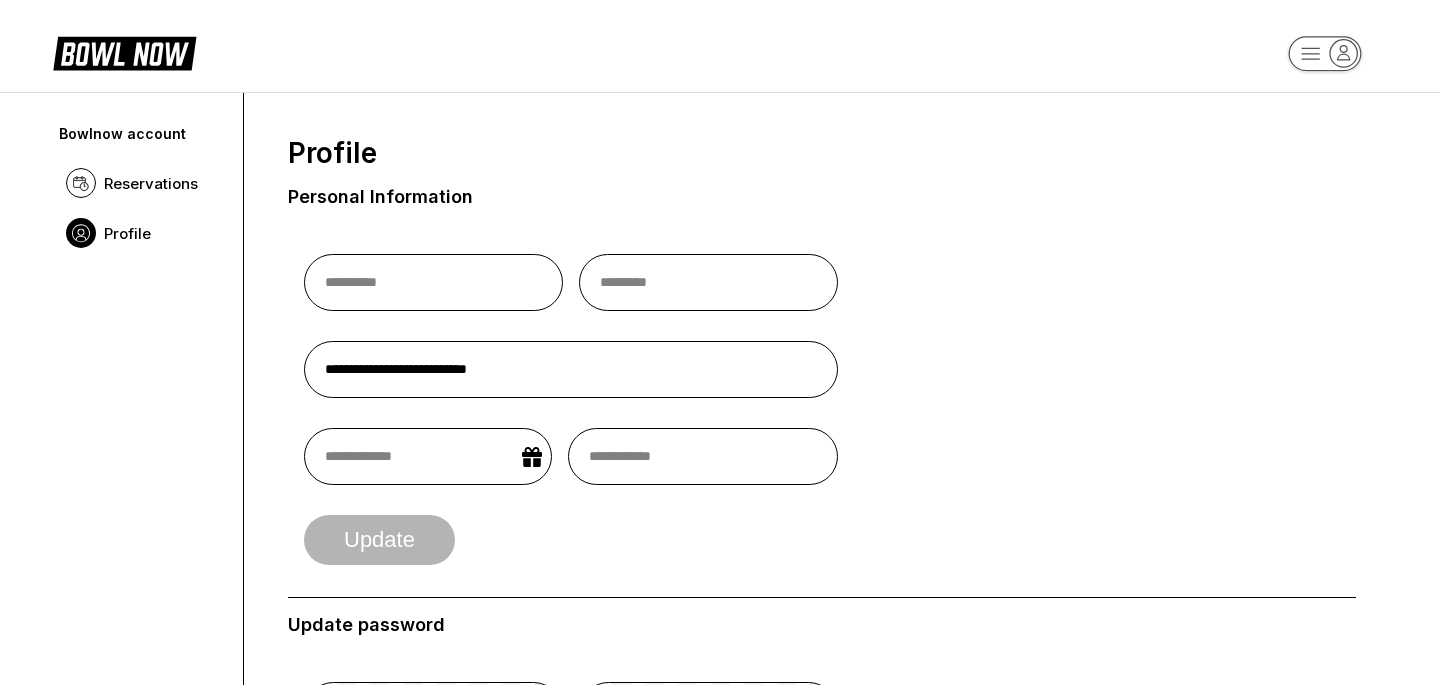 click on "**********" at bounding box center [822, 402] 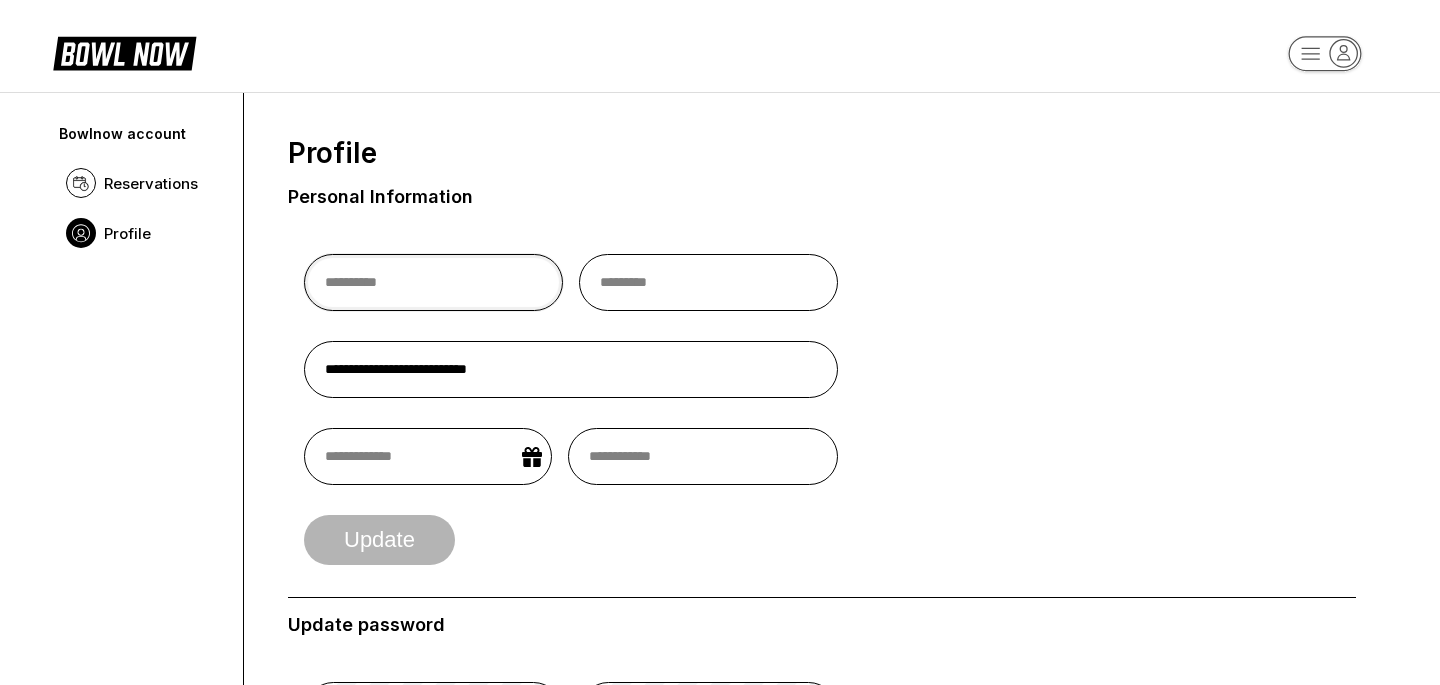 click at bounding box center (433, 282) 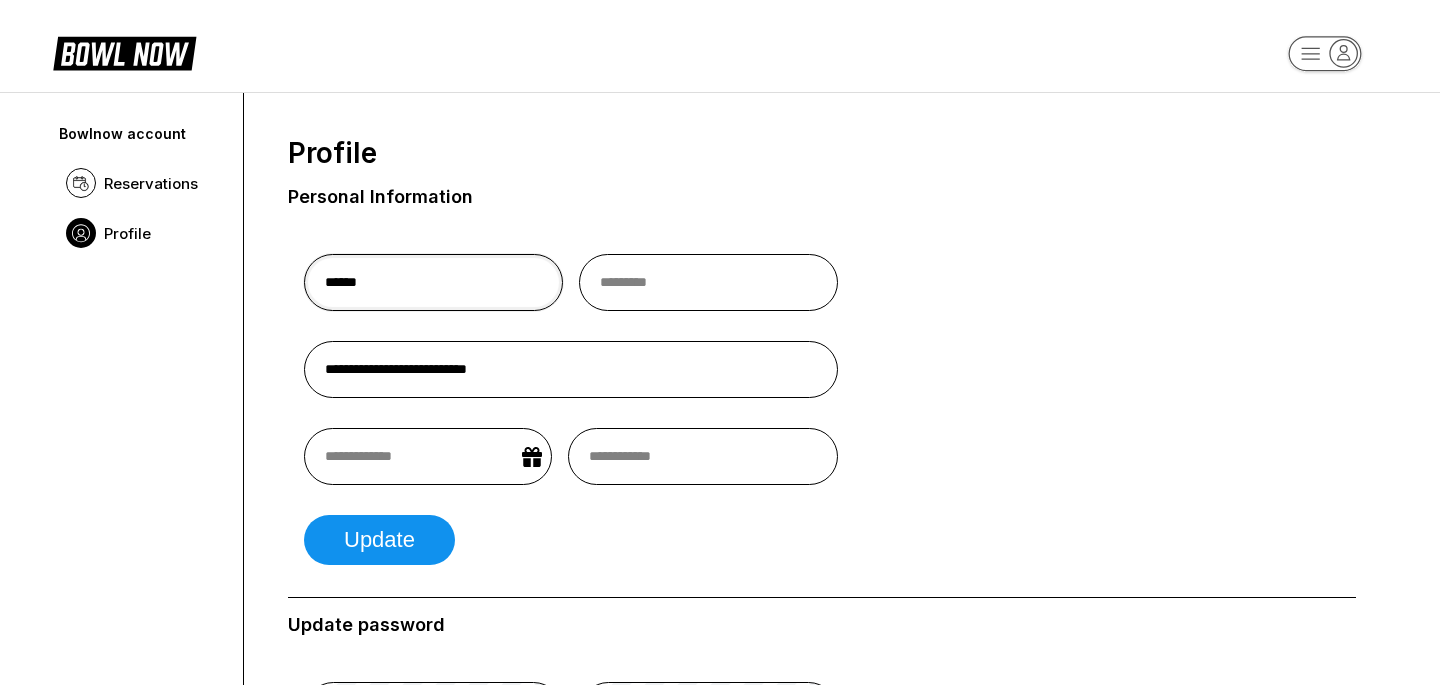 type on "******" 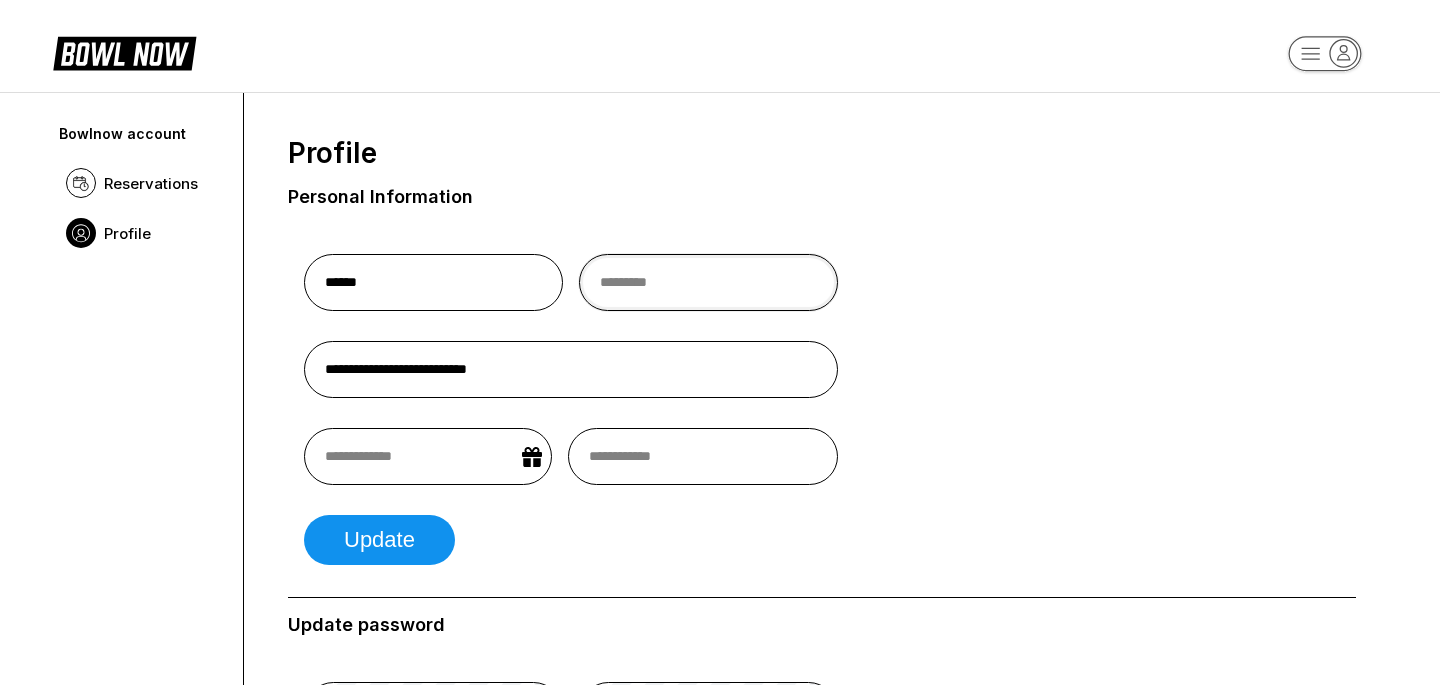 click at bounding box center (708, 282) 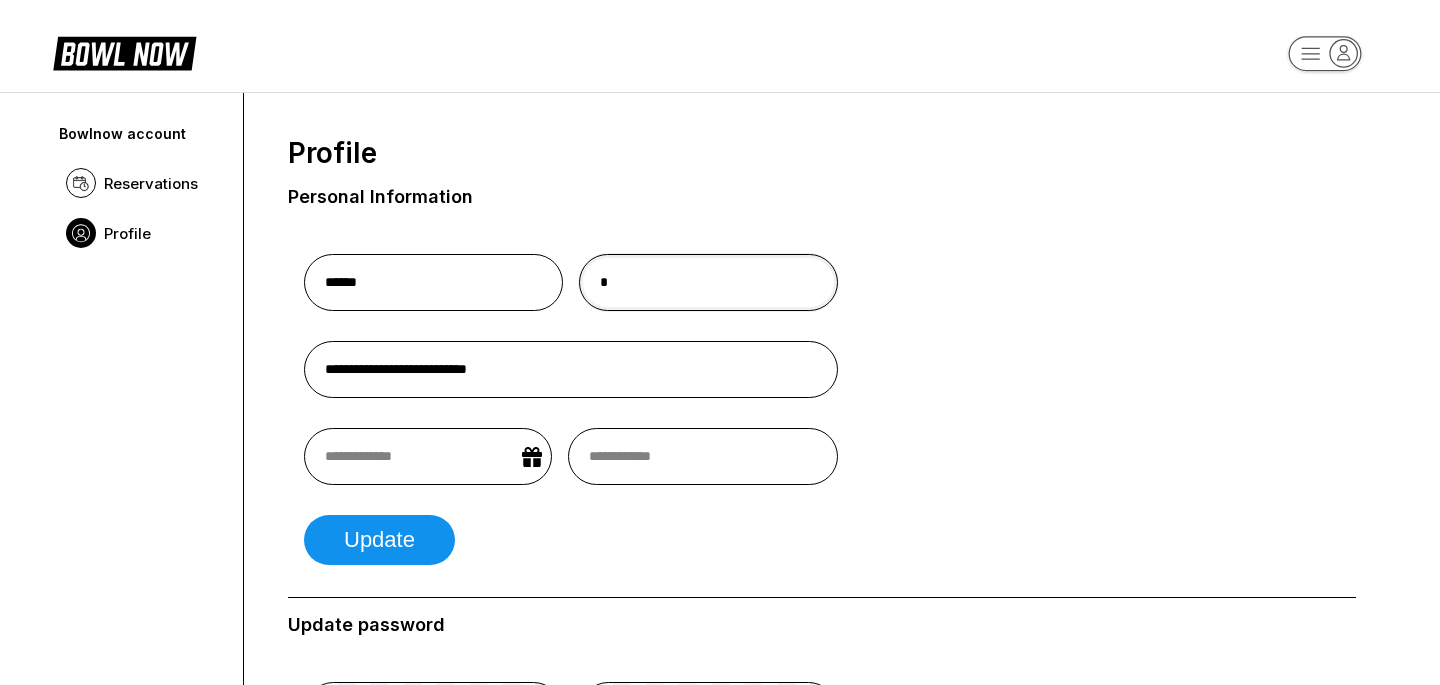 type 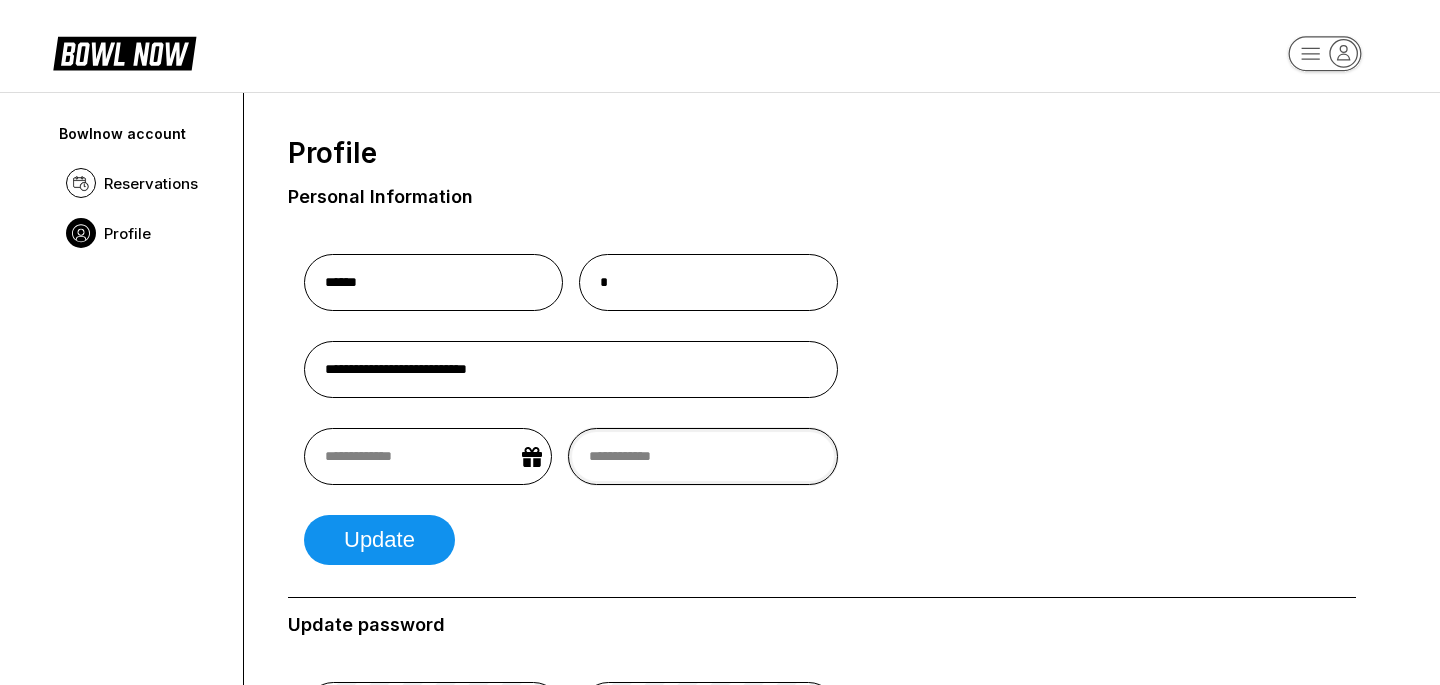 click at bounding box center [703, 456] 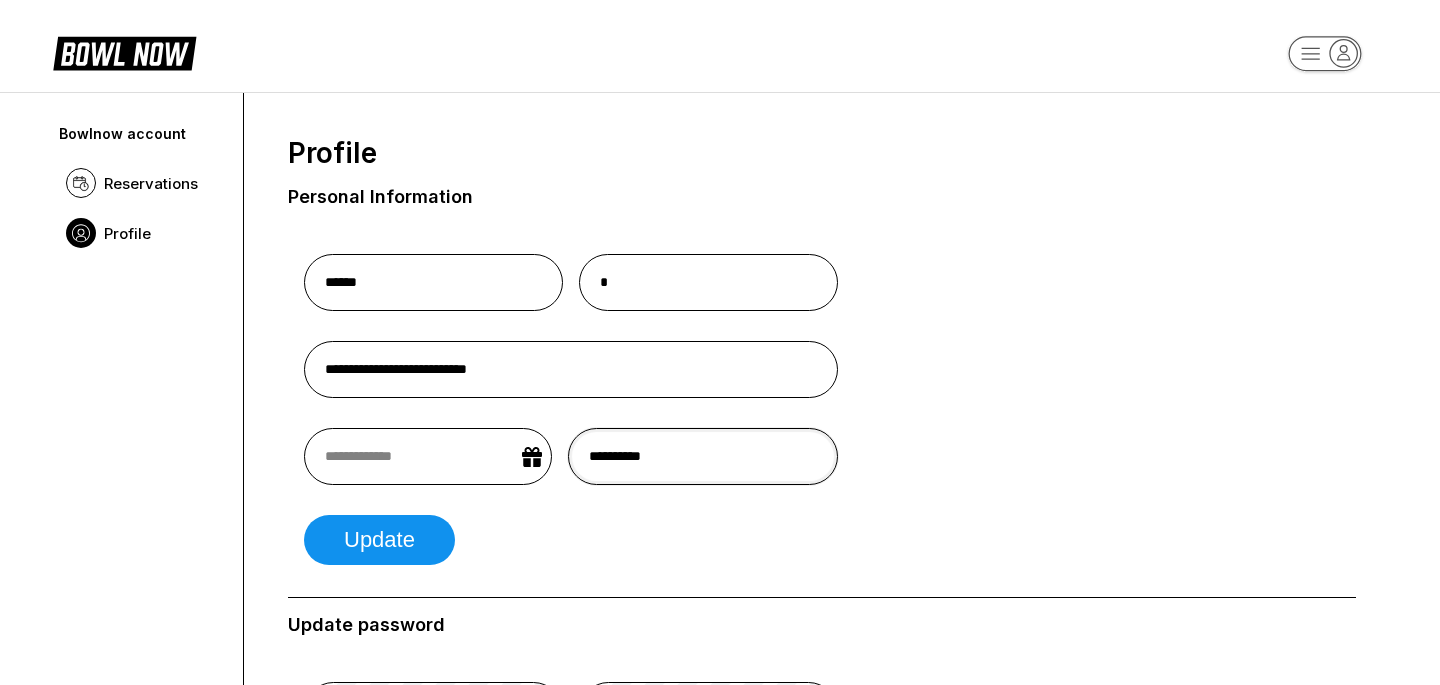 type on "**********" 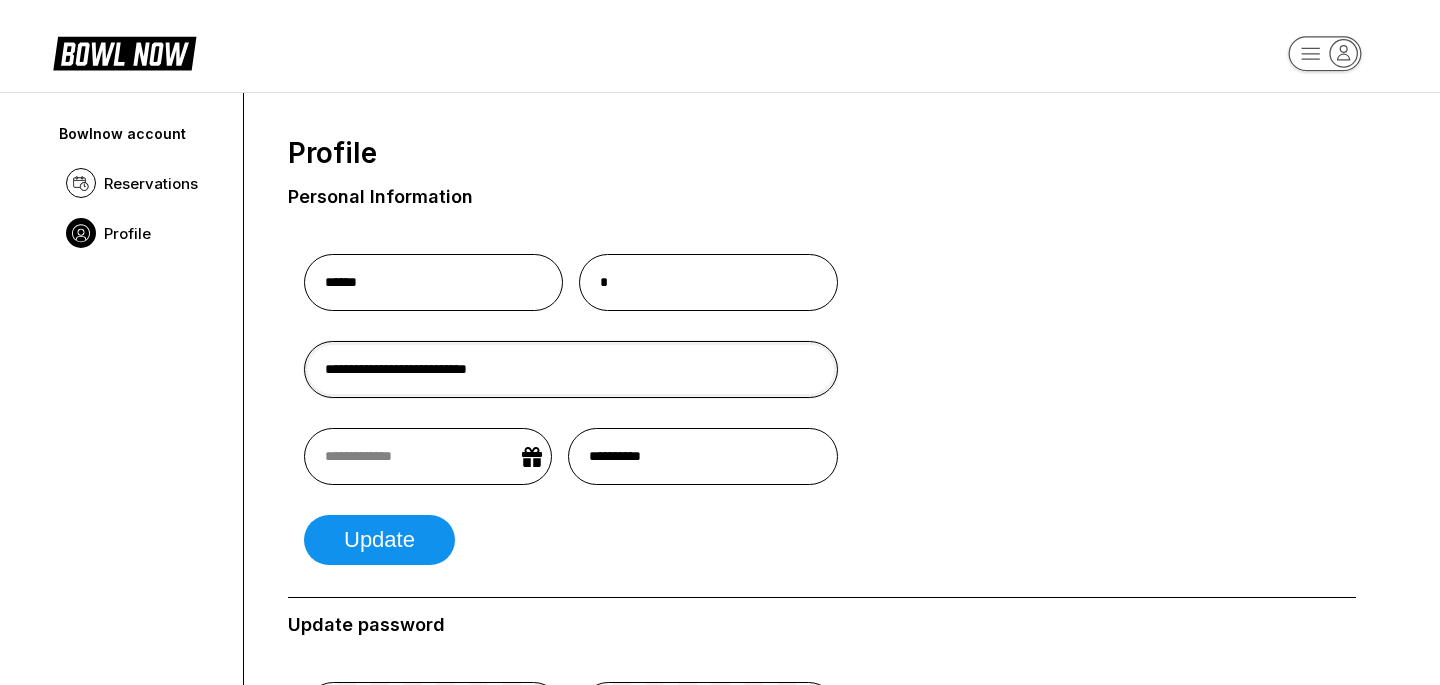 click on "**********" at bounding box center [571, 369] 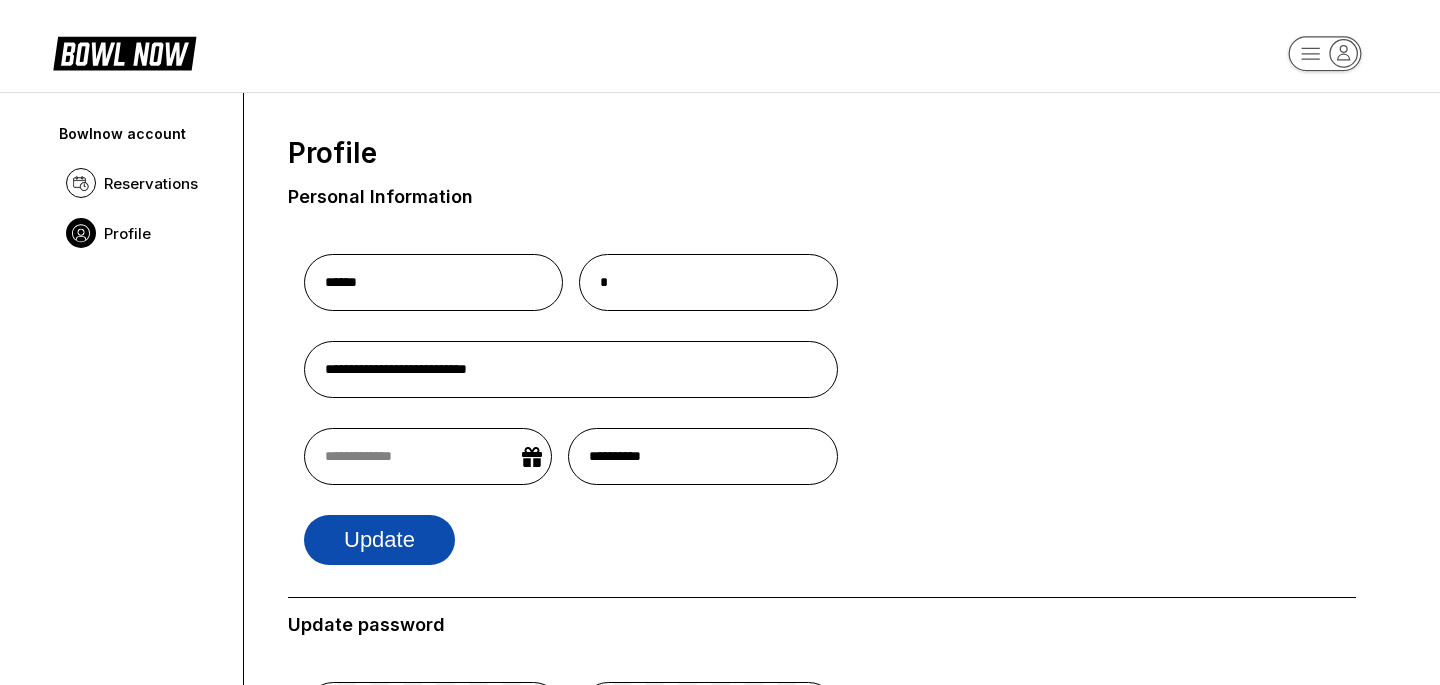 click on "Update" at bounding box center [379, 540] 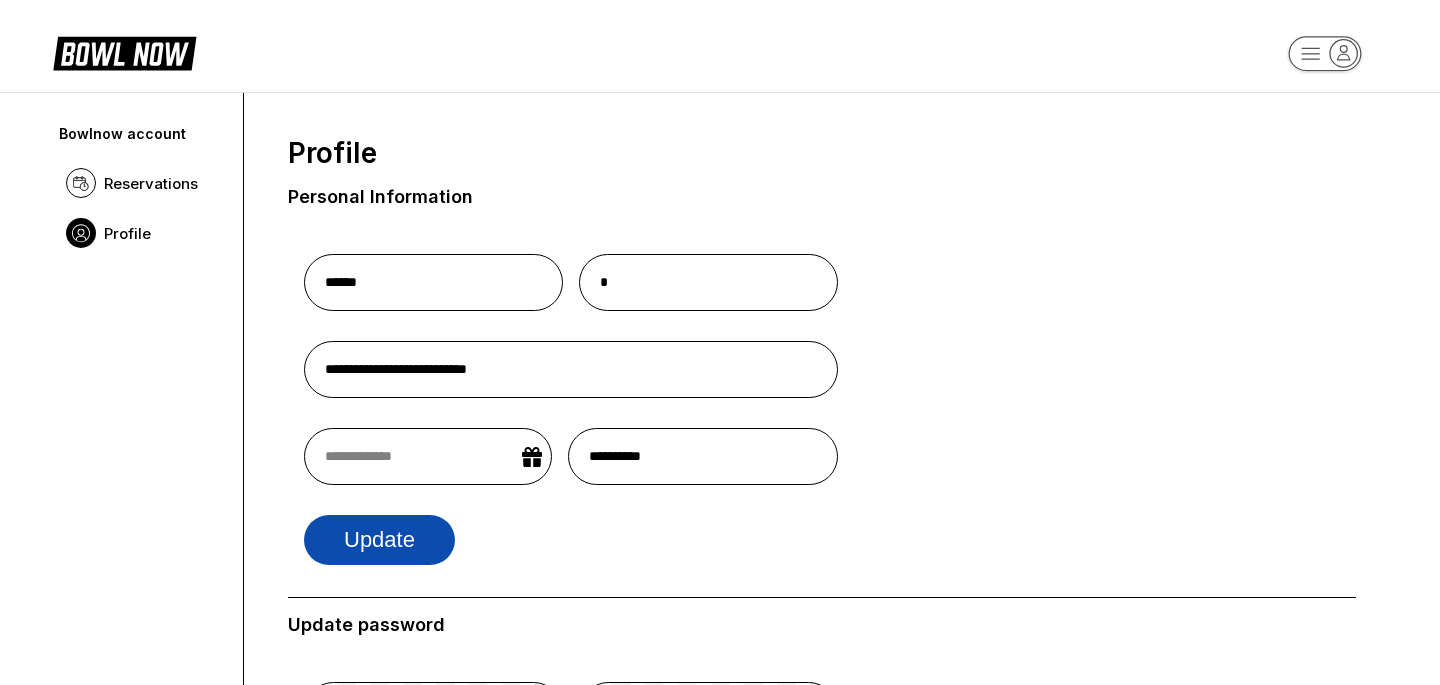 click on "Update" at bounding box center [379, 540] 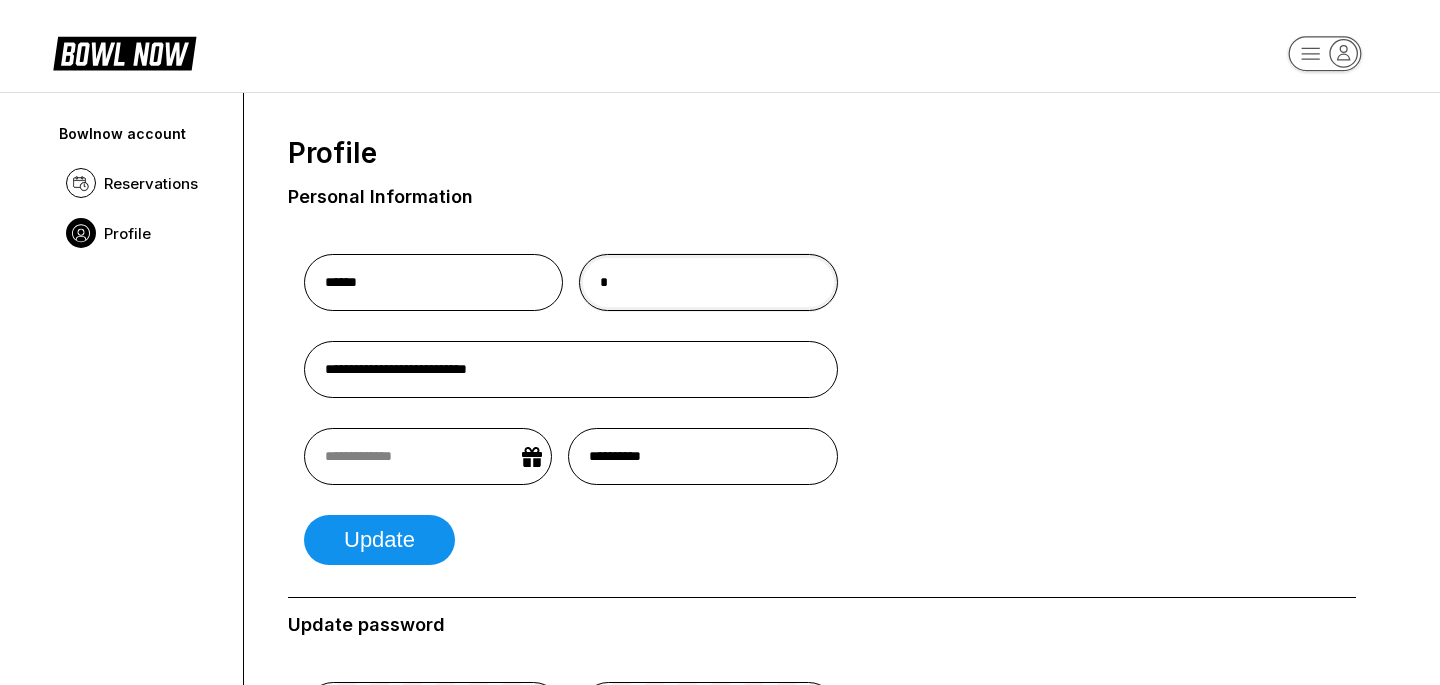 click at bounding box center (708, 282) 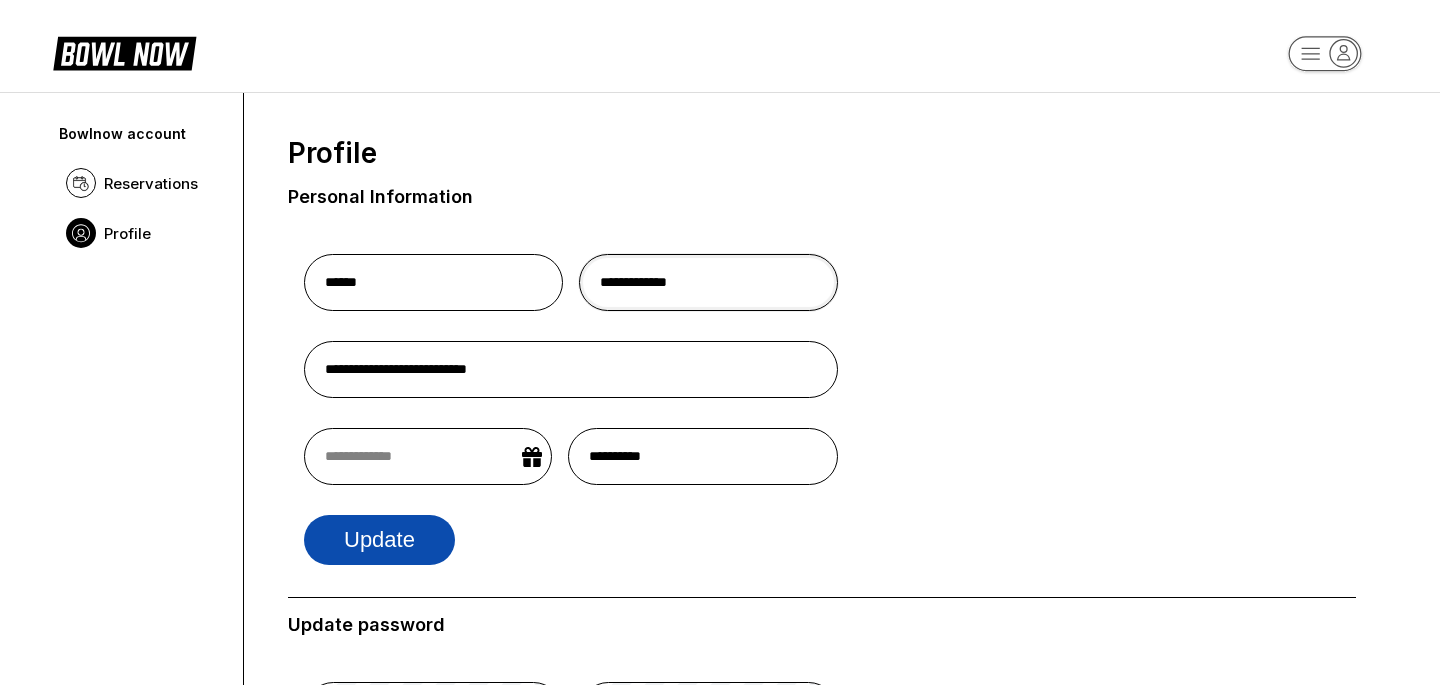 type on "**********" 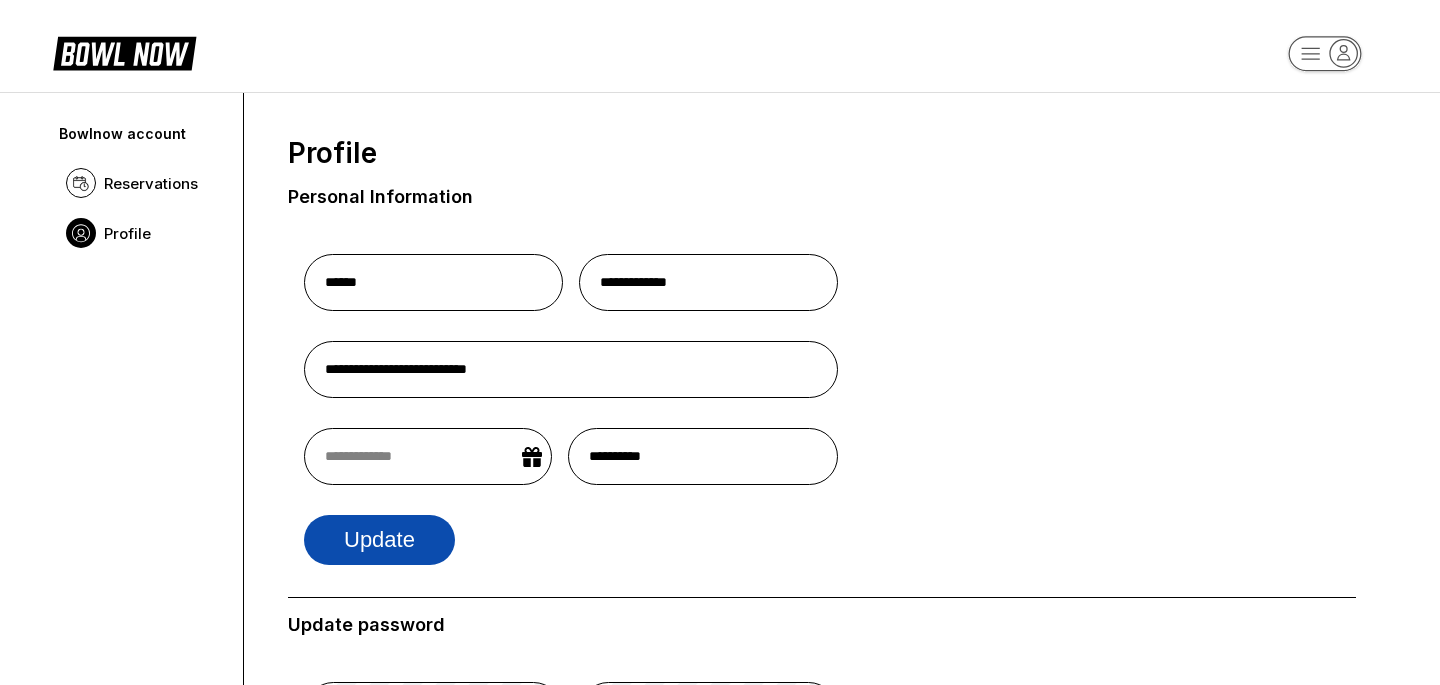 click on "Update" at bounding box center (379, 540) 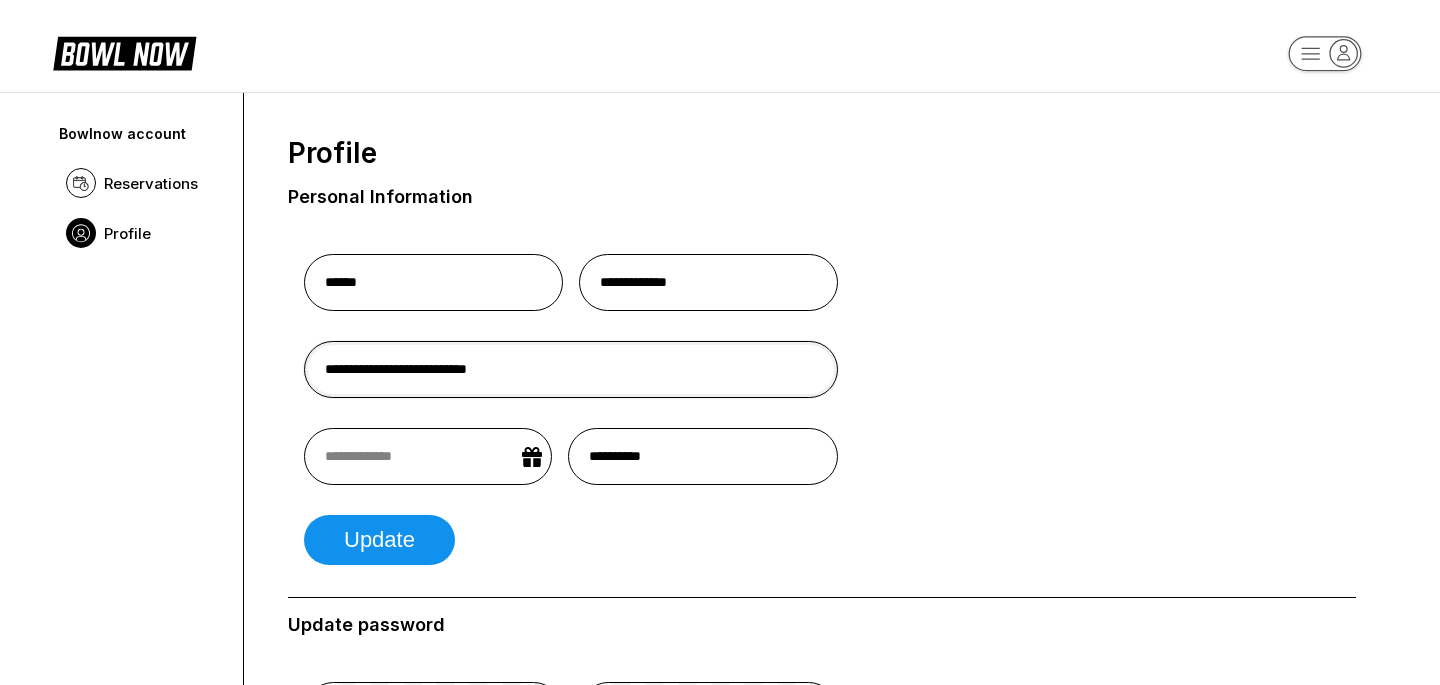 click on "**********" at bounding box center [571, 369] 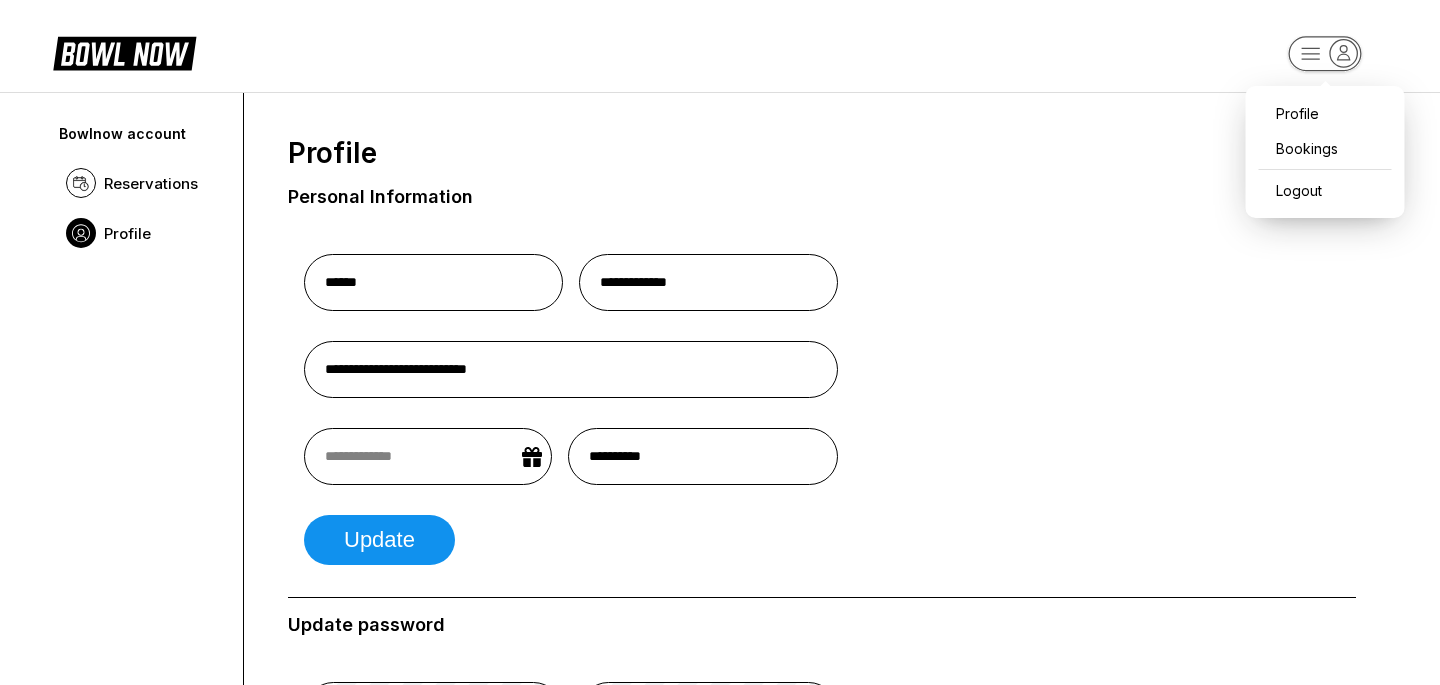 click on "**********" at bounding box center [720, 936] 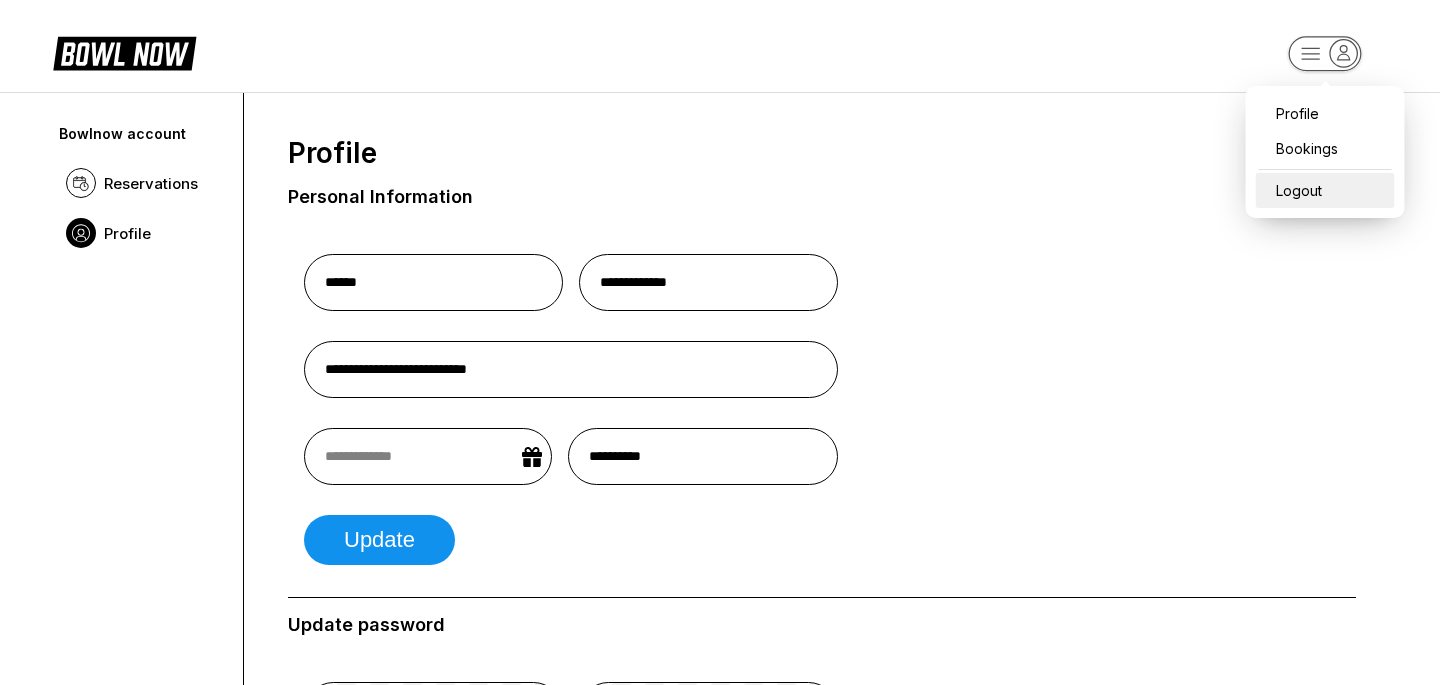 click on "Logout" at bounding box center (1325, 190) 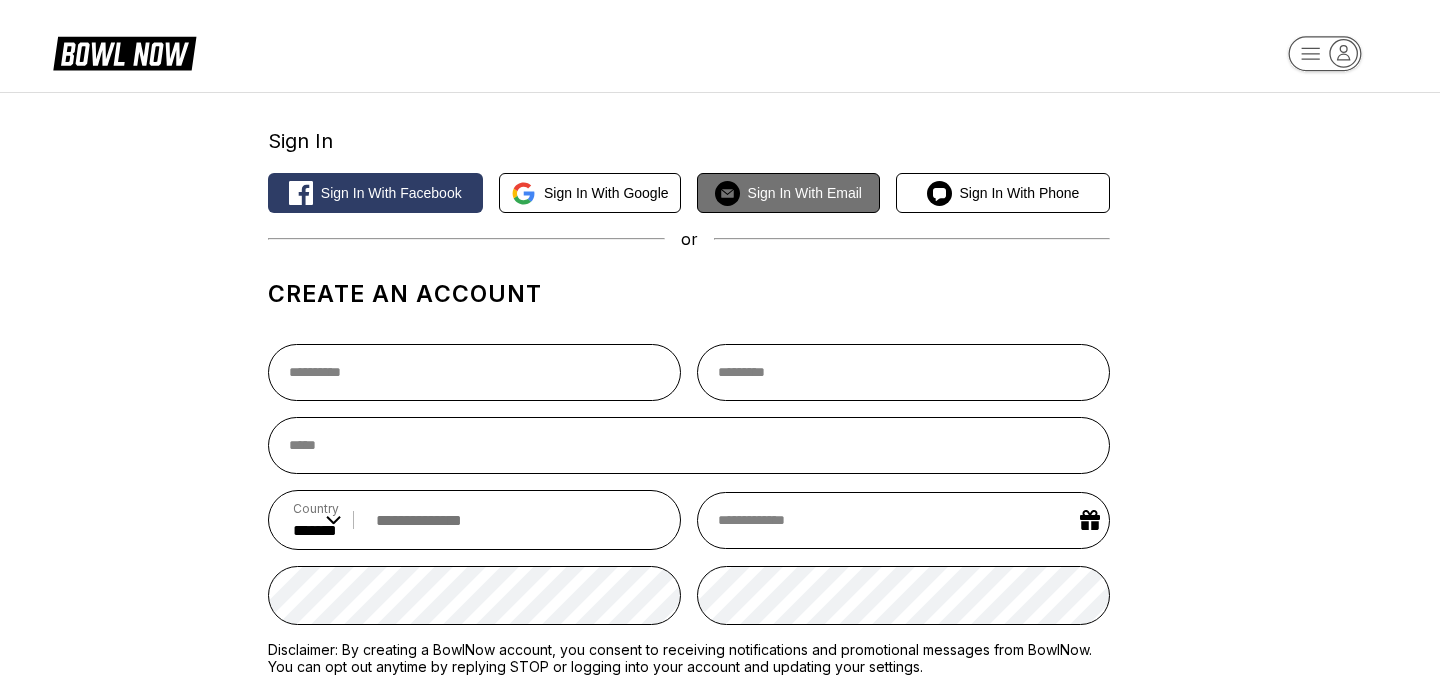 click on "Sign in with Email" at bounding box center (788, 193) 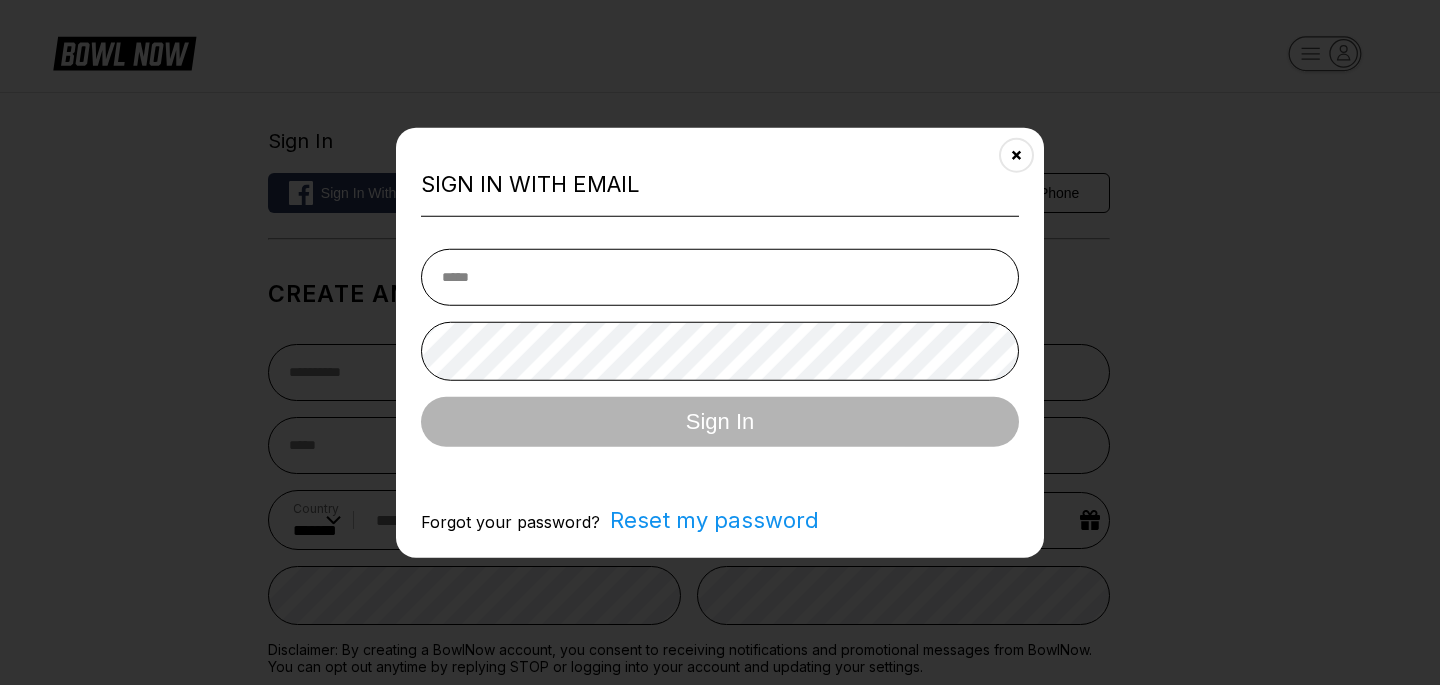 click at bounding box center [720, 277] 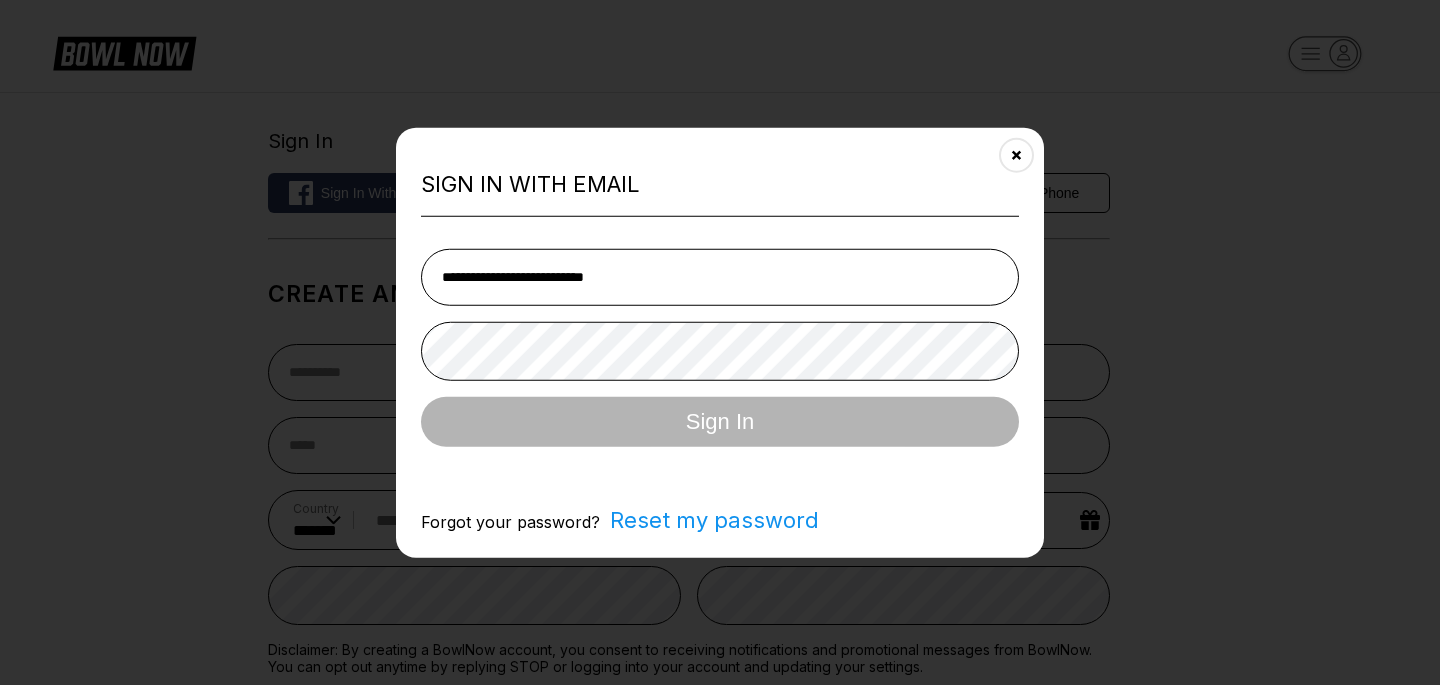 type on "**********" 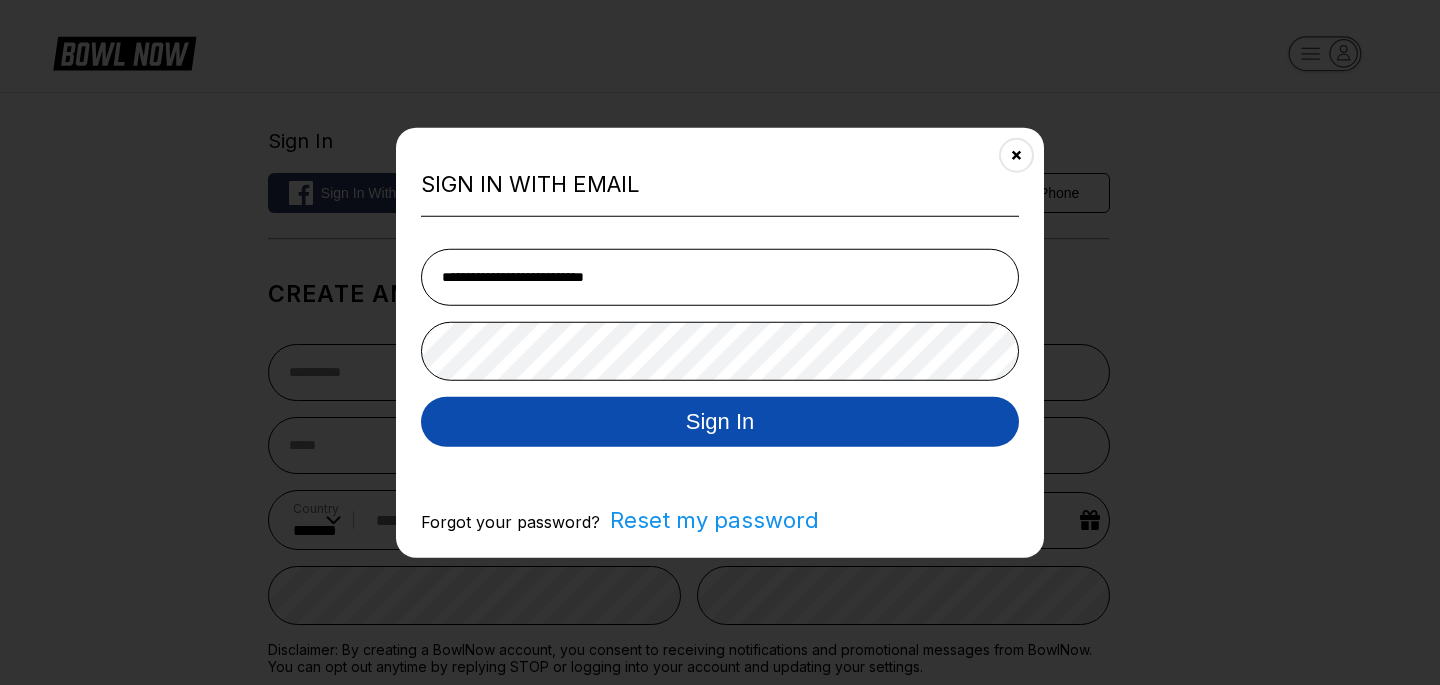 click on "Sign In" at bounding box center [720, 422] 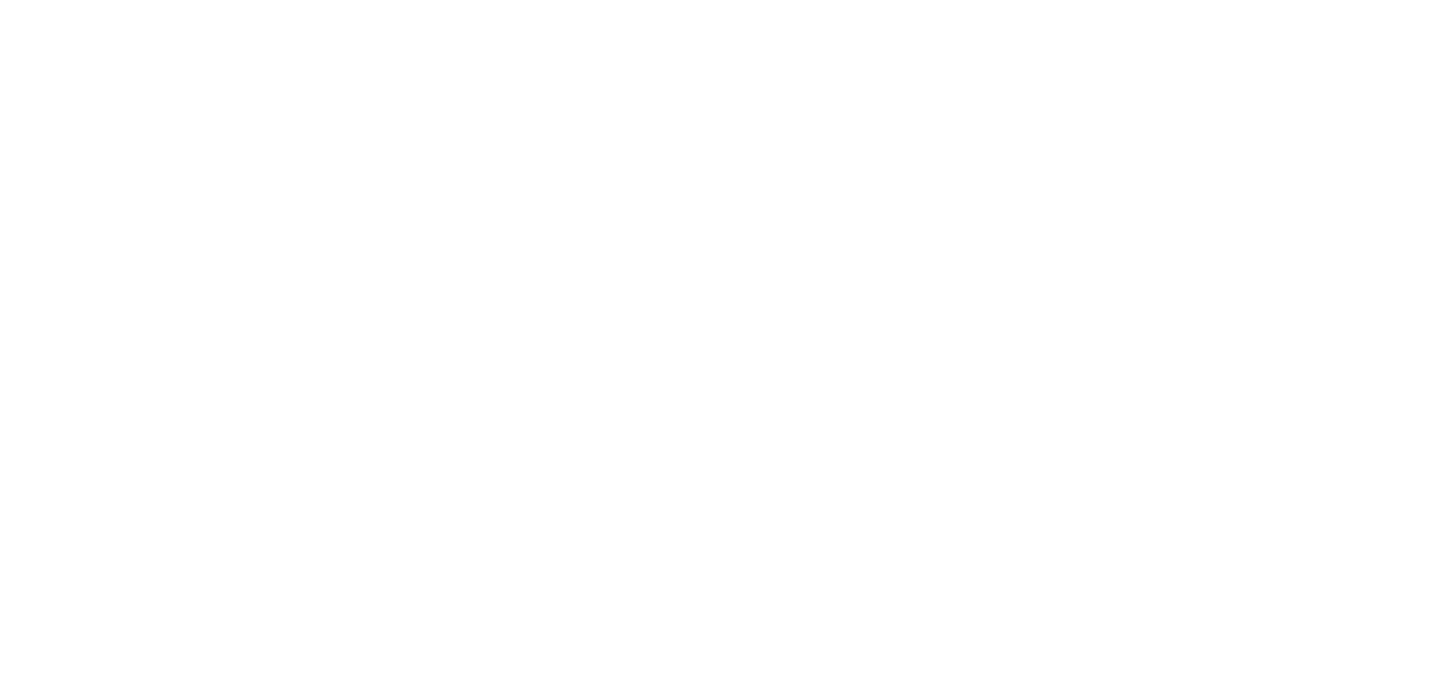 scroll, scrollTop: 0, scrollLeft: 0, axis: both 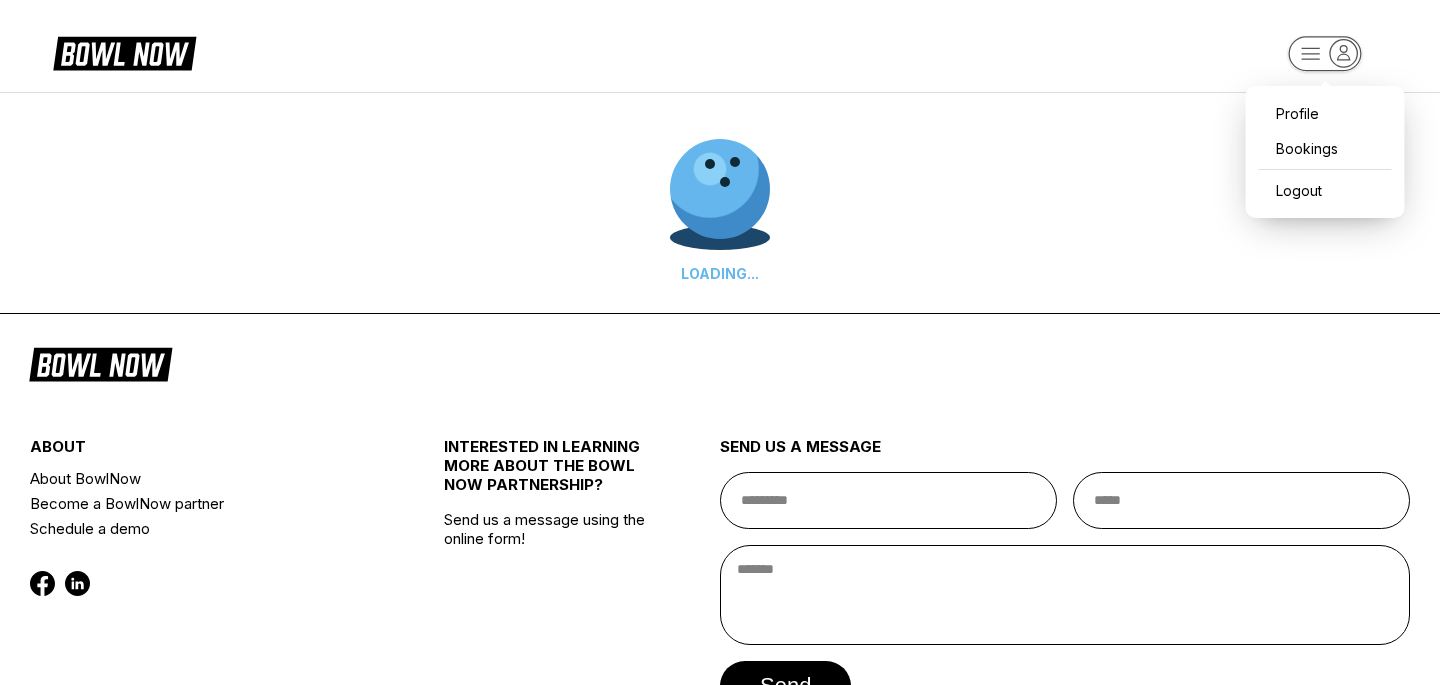 click on "Profile Bookings Logout LOADING... about About BowlNow Become a BowlNow partner Schedule a demo INTERESTED IN LEARNING MORE ABOUT THE BOWL NOW PARTNERSHIP? Send us a message using the online form! send us a message send © 2025 BowlNow /account?redirect=%2F&form=sign-in-email" at bounding box center [720, 410] 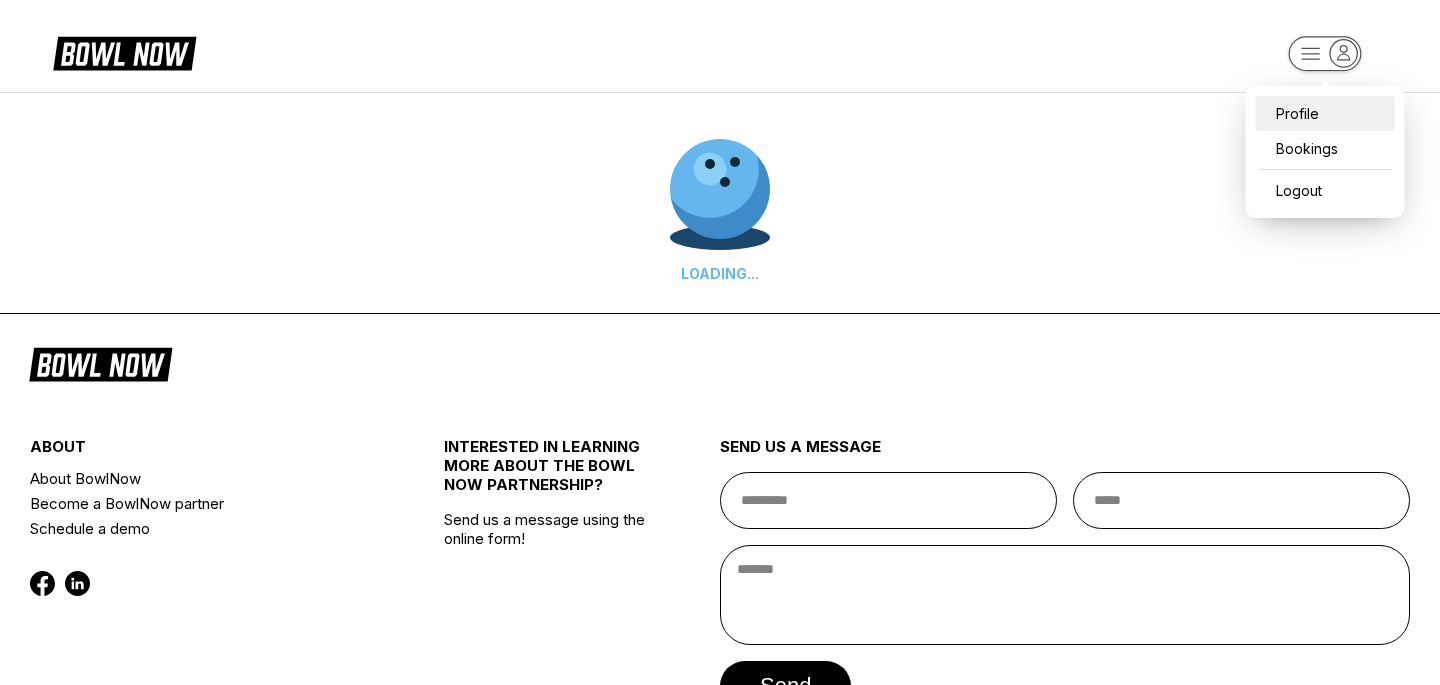 click on "Profile" at bounding box center (1325, 113) 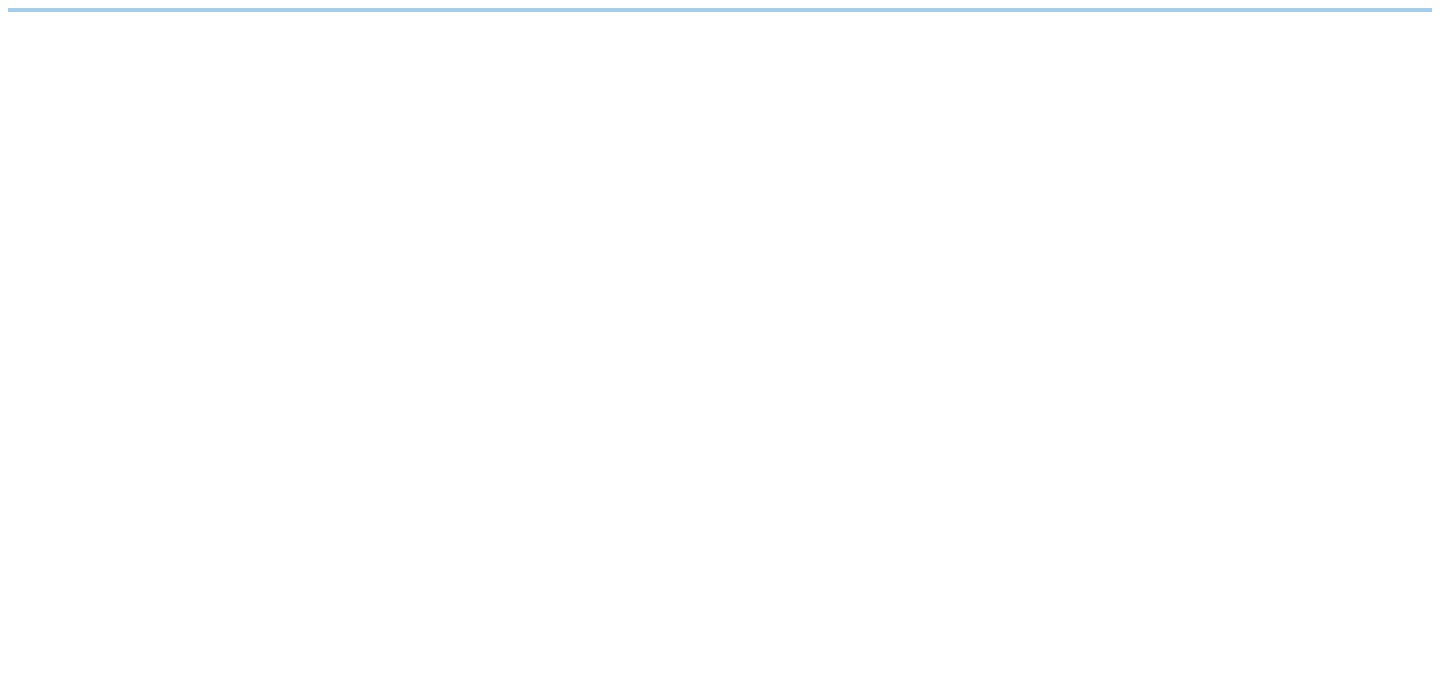 scroll, scrollTop: 0, scrollLeft: 0, axis: both 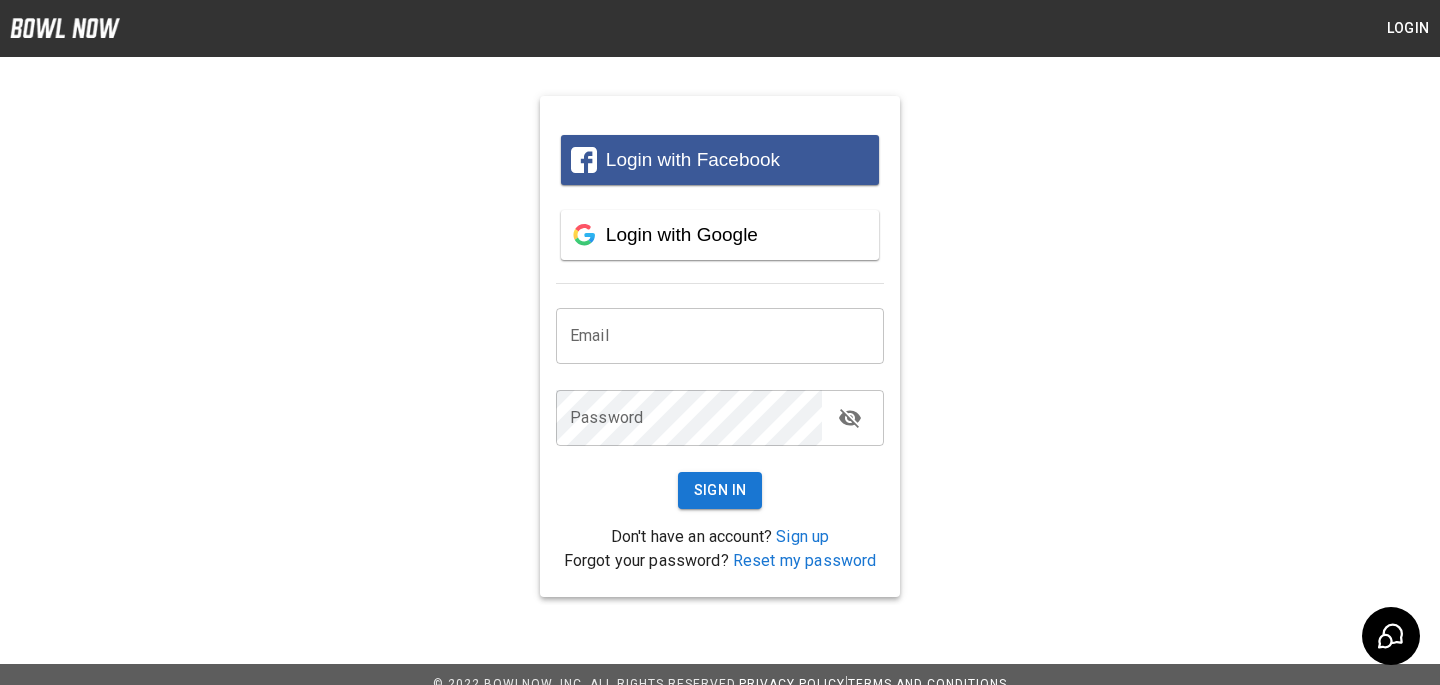 click at bounding box center [720, 336] 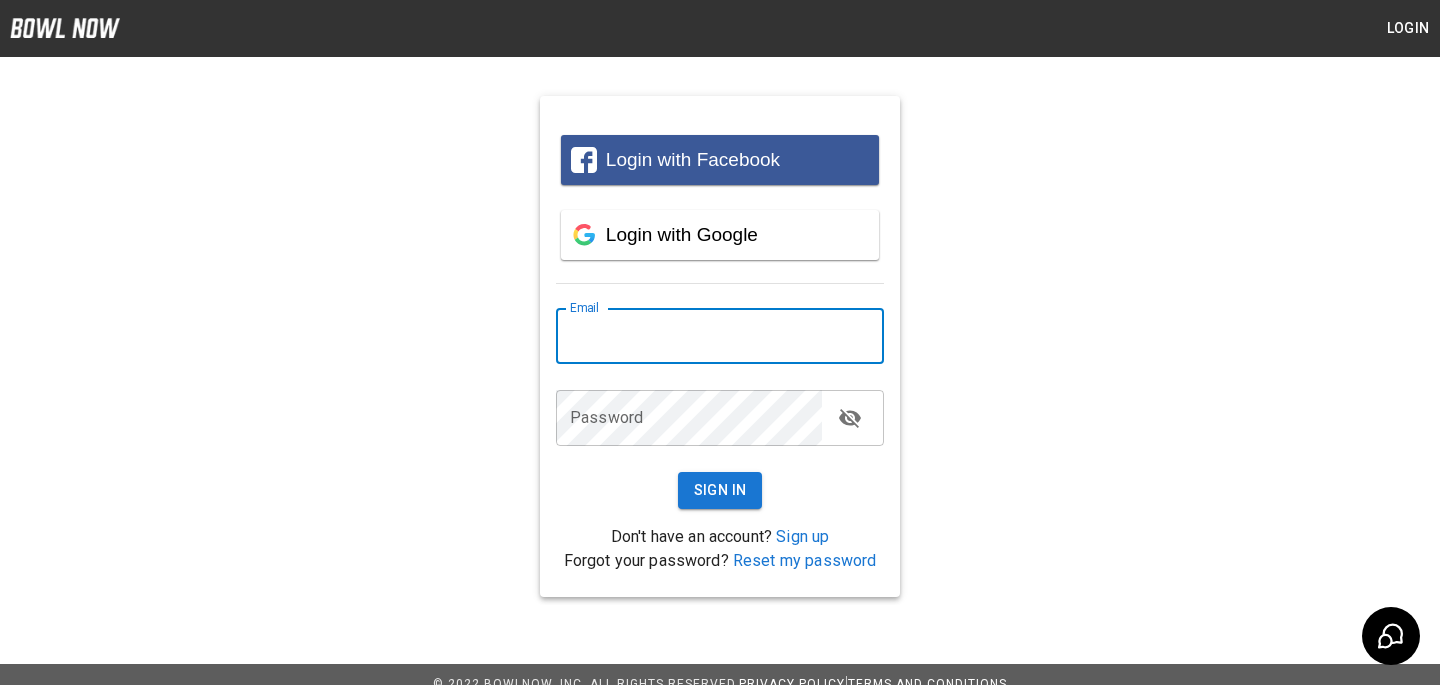 paste on "**********" 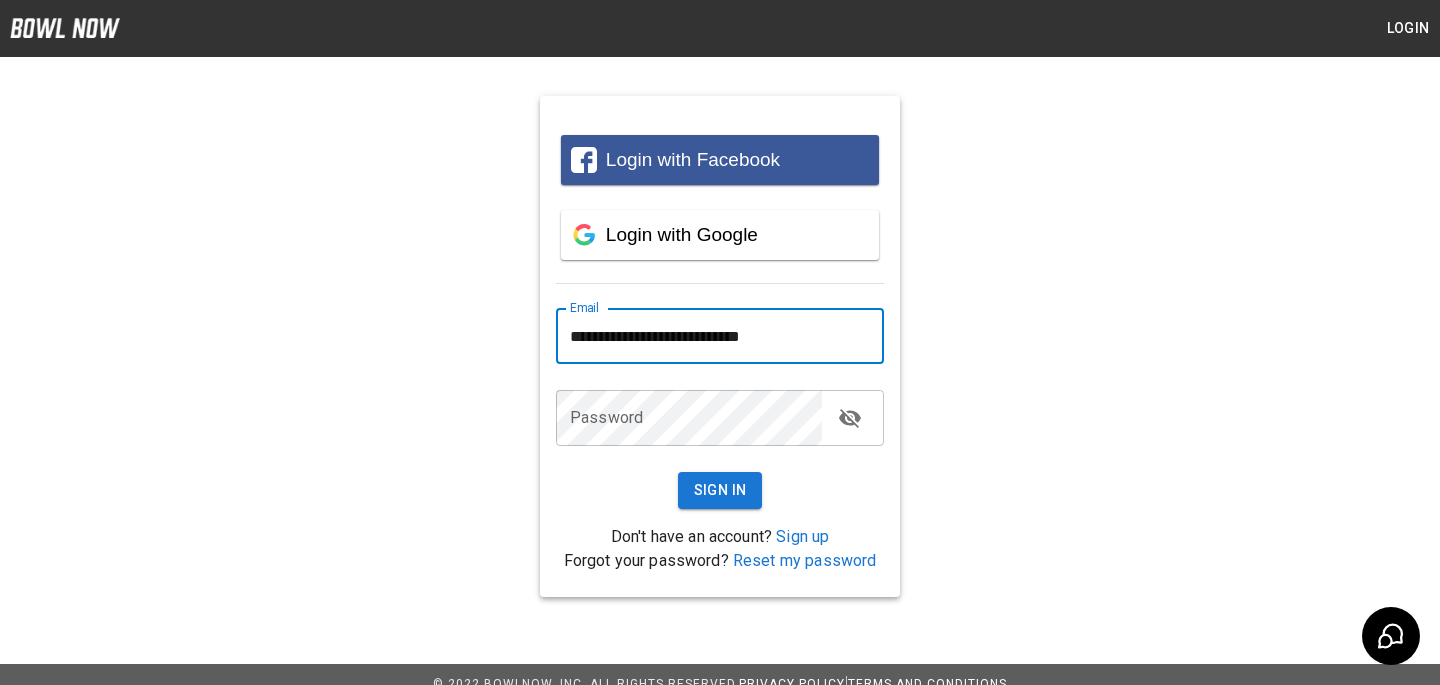 type on "**********" 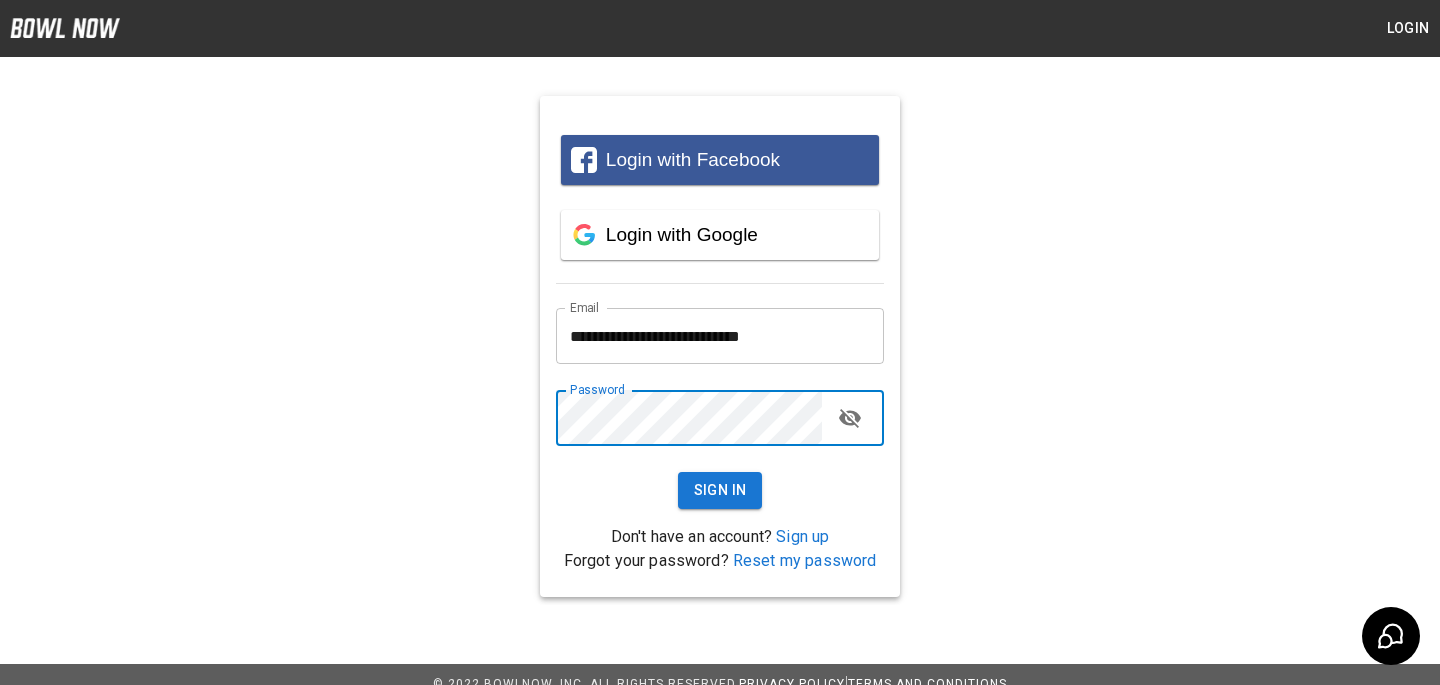 click on "Sign In" at bounding box center [720, 490] 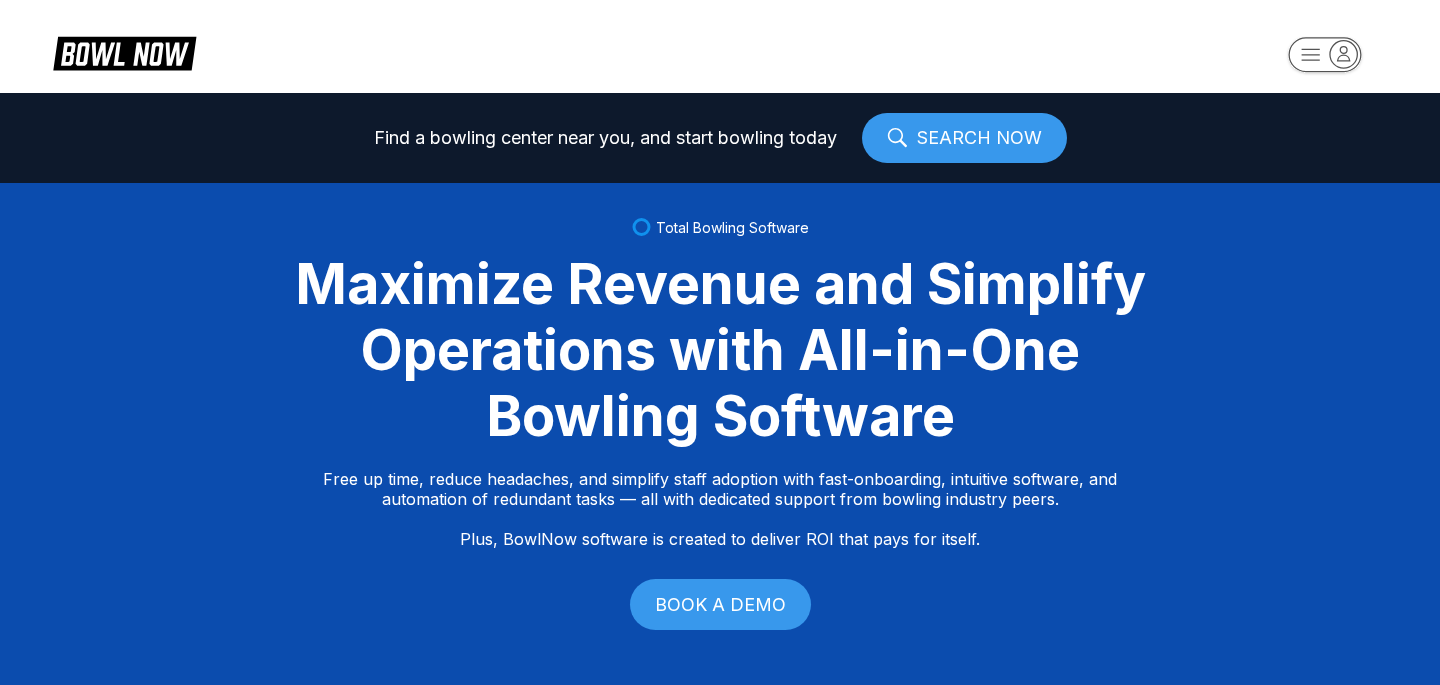 scroll, scrollTop: 0, scrollLeft: 0, axis: both 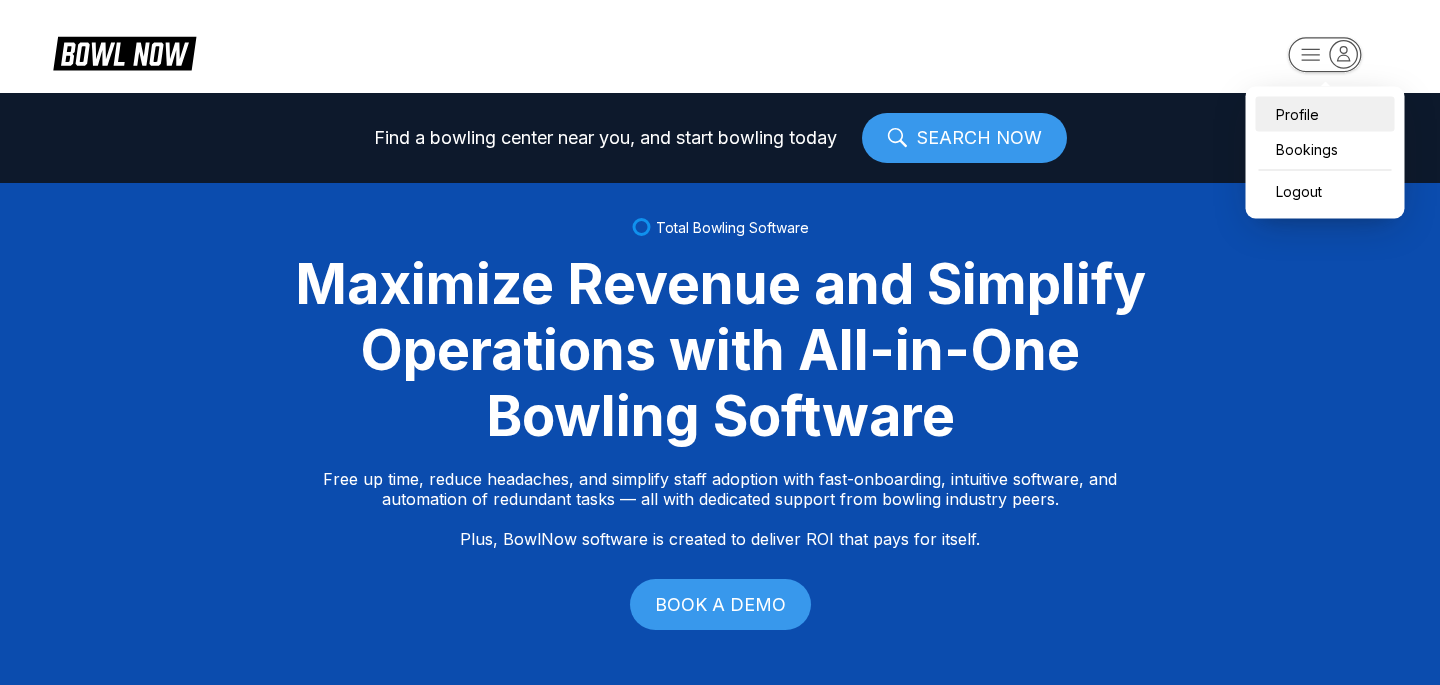 click on "Profile" at bounding box center (1325, 114) 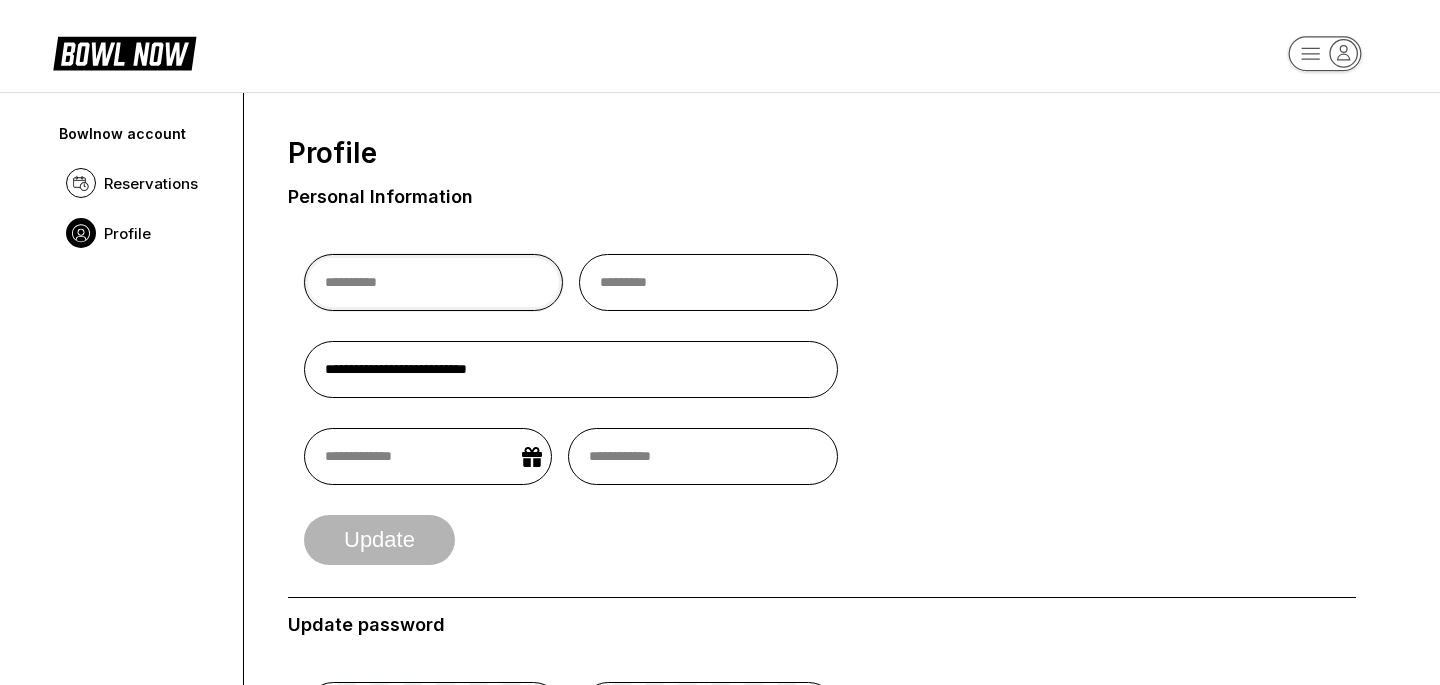 click at bounding box center (433, 282) 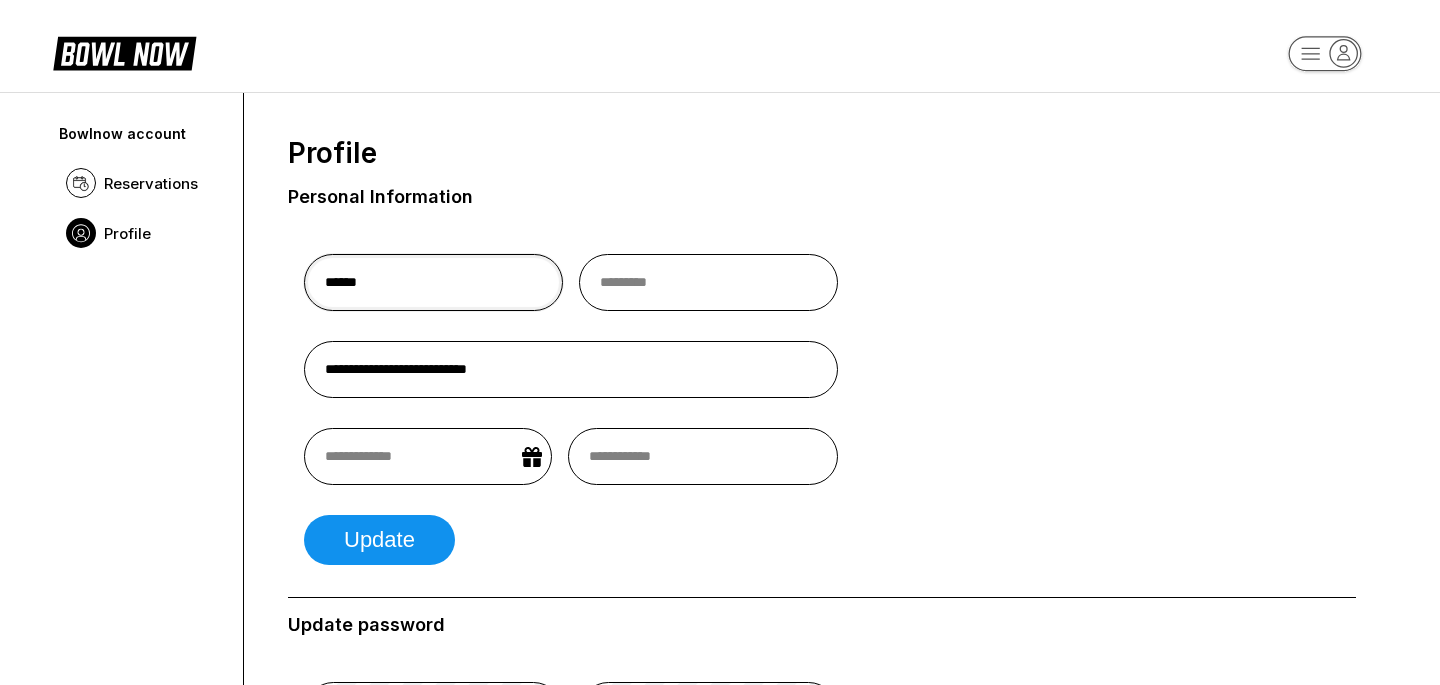 type on "******" 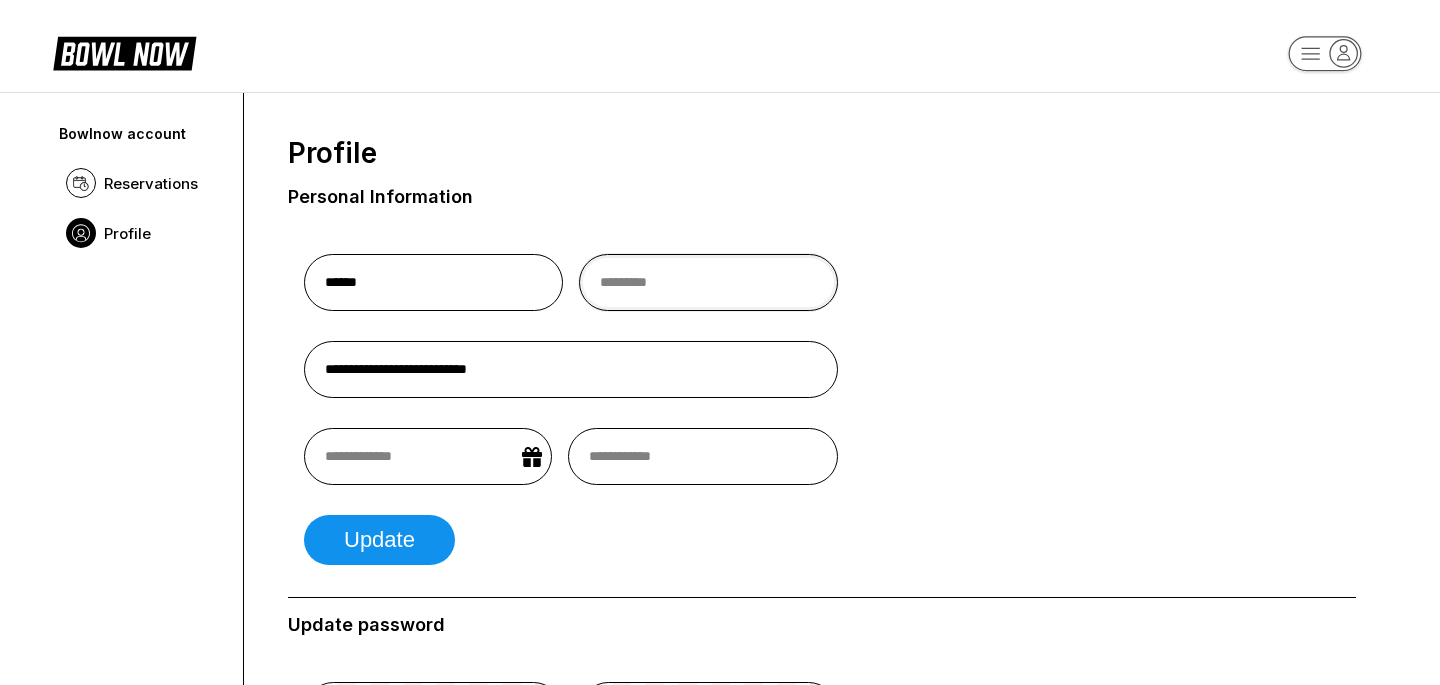 click at bounding box center [708, 282] 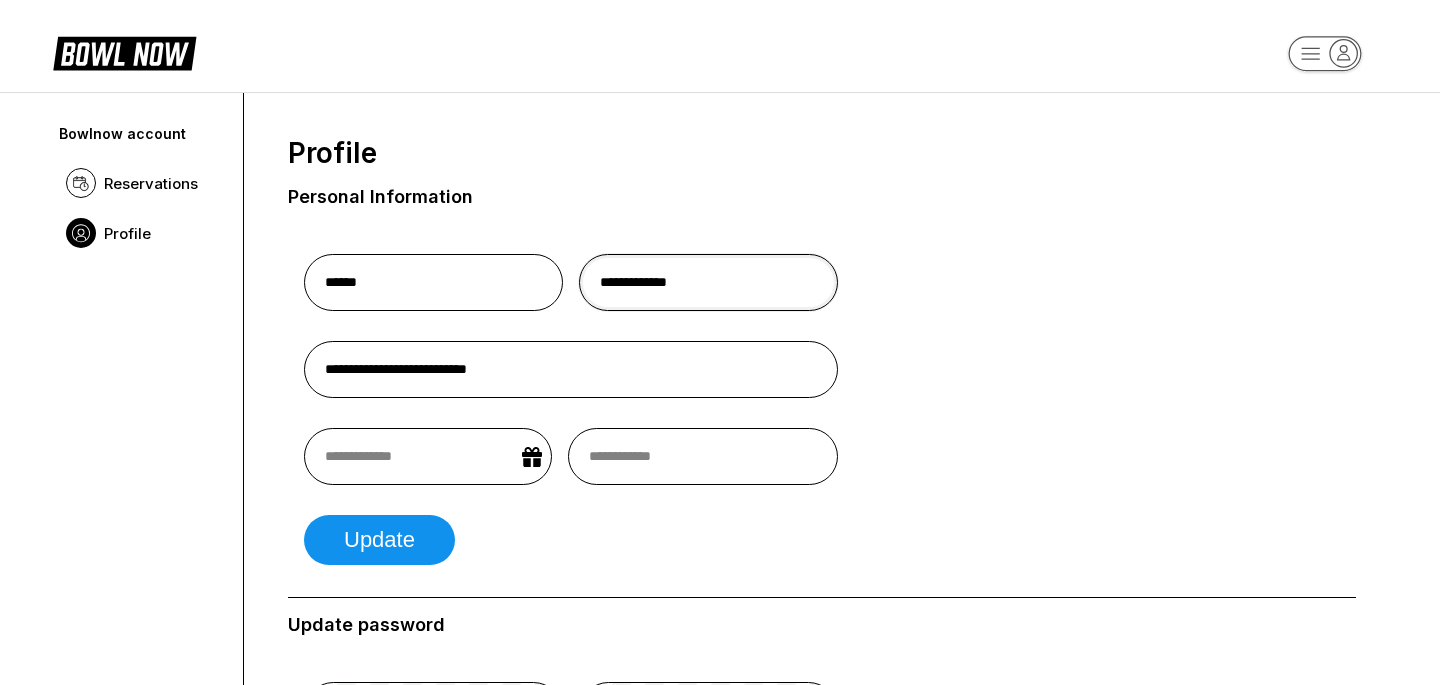 type on "**********" 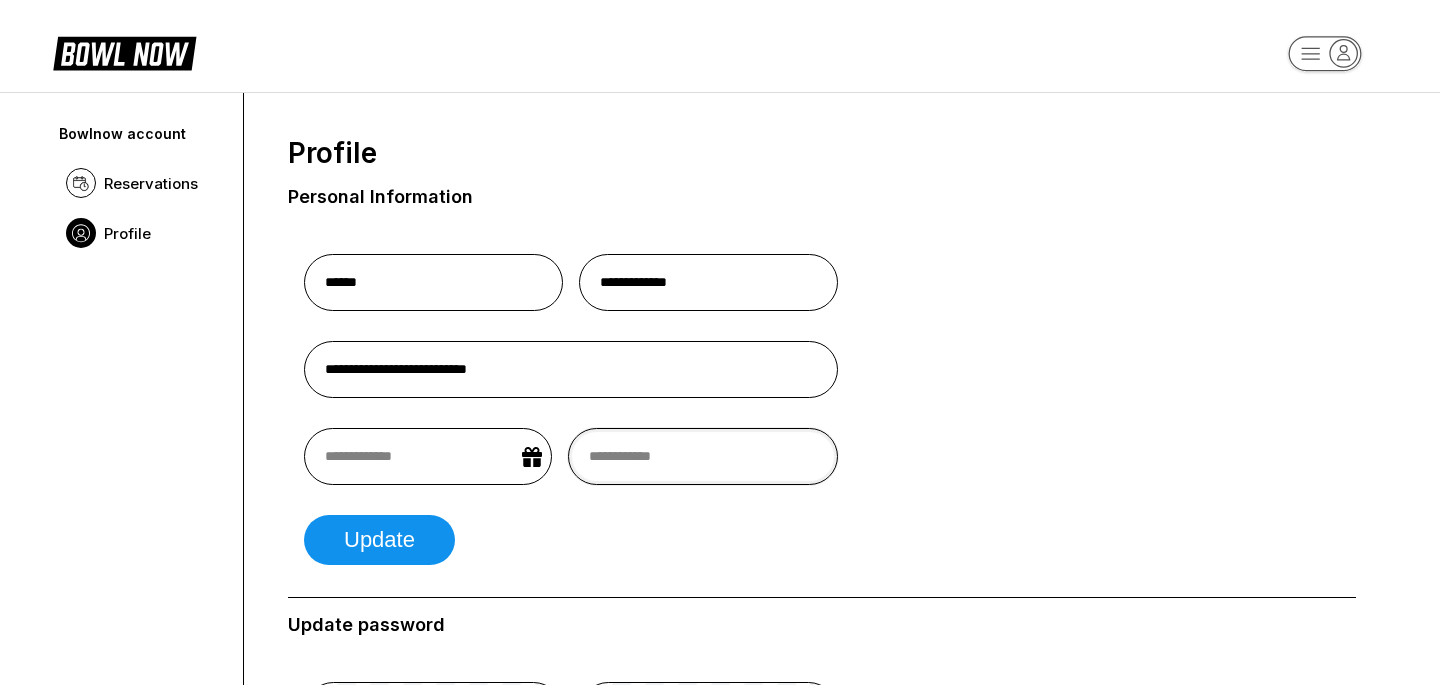 click at bounding box center [703, 456] 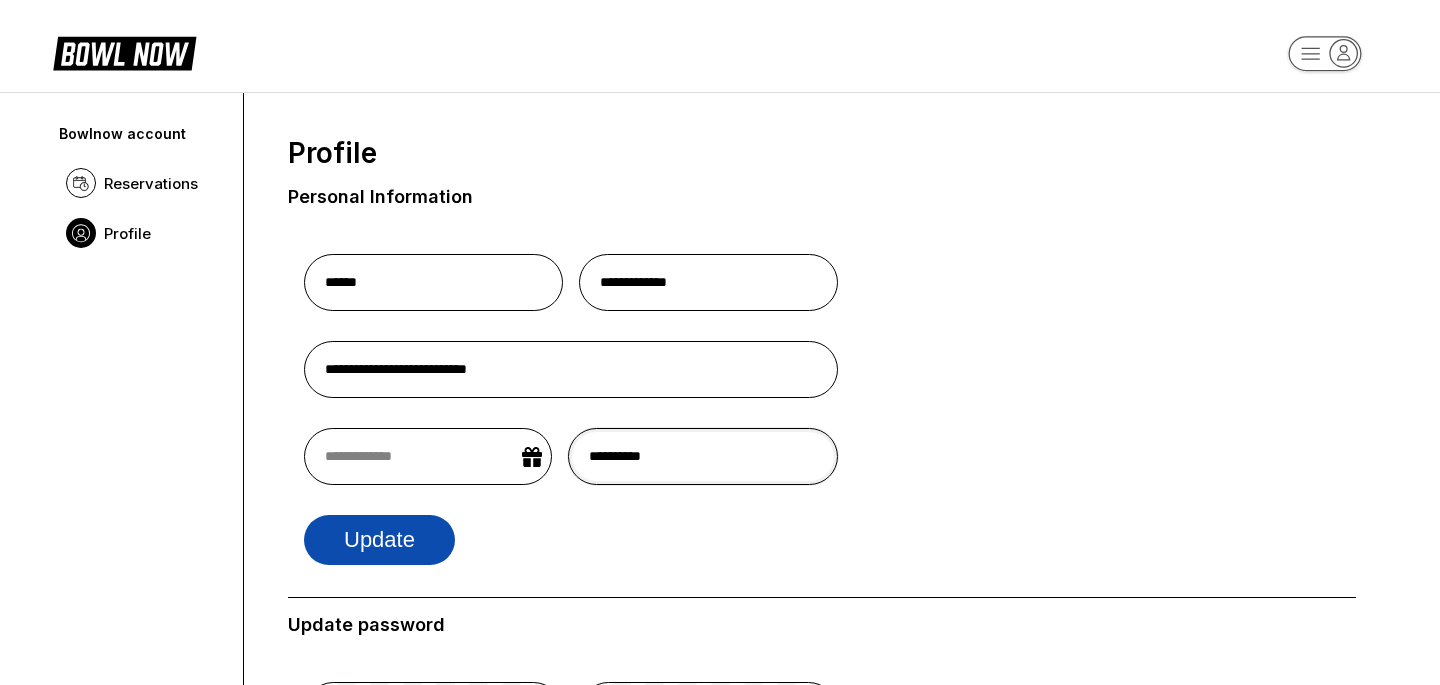 type on "**********" 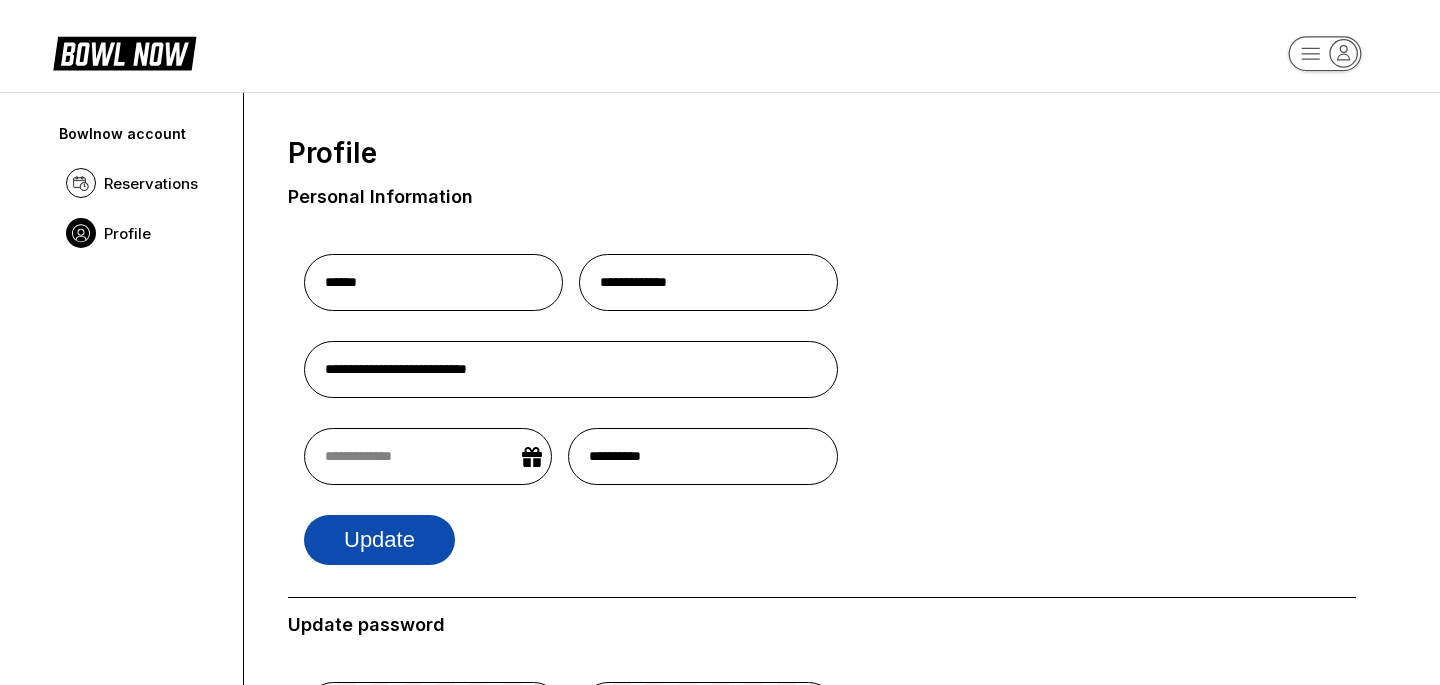 click on "Update" at bounding box center [379, 540] 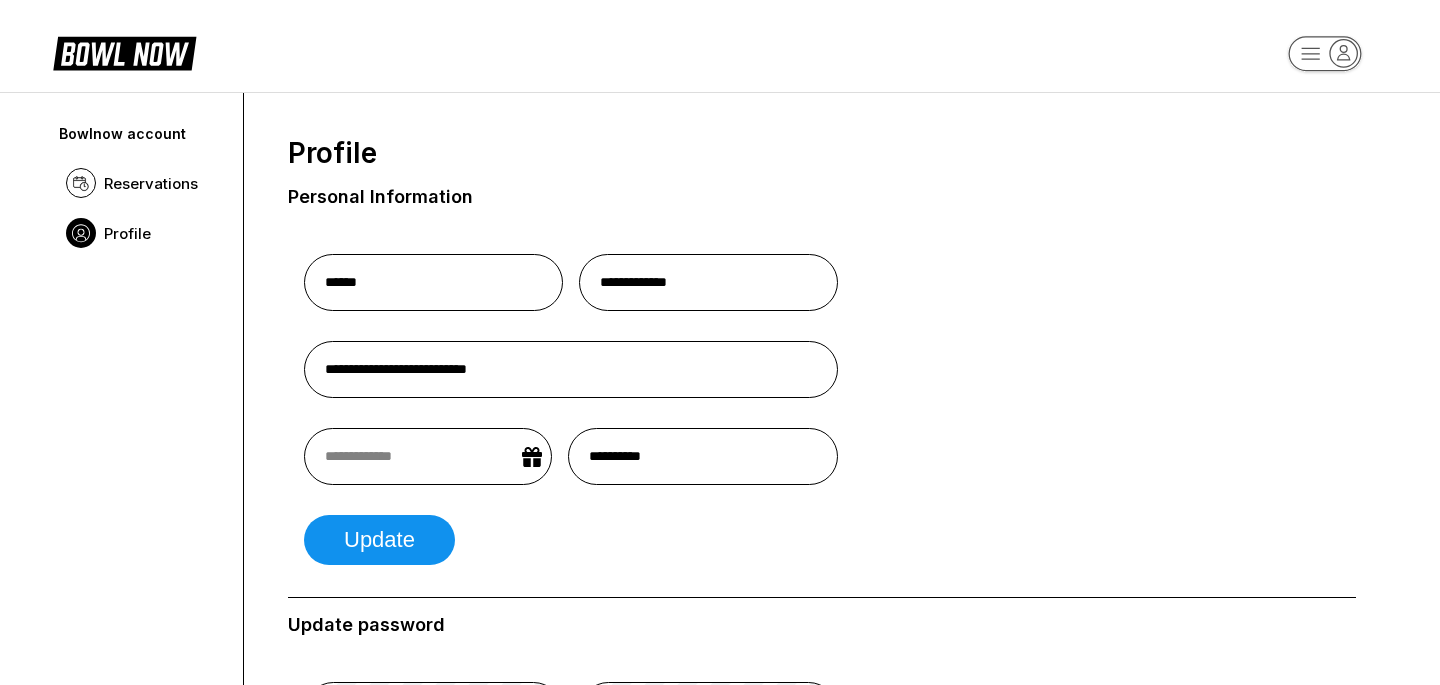 type 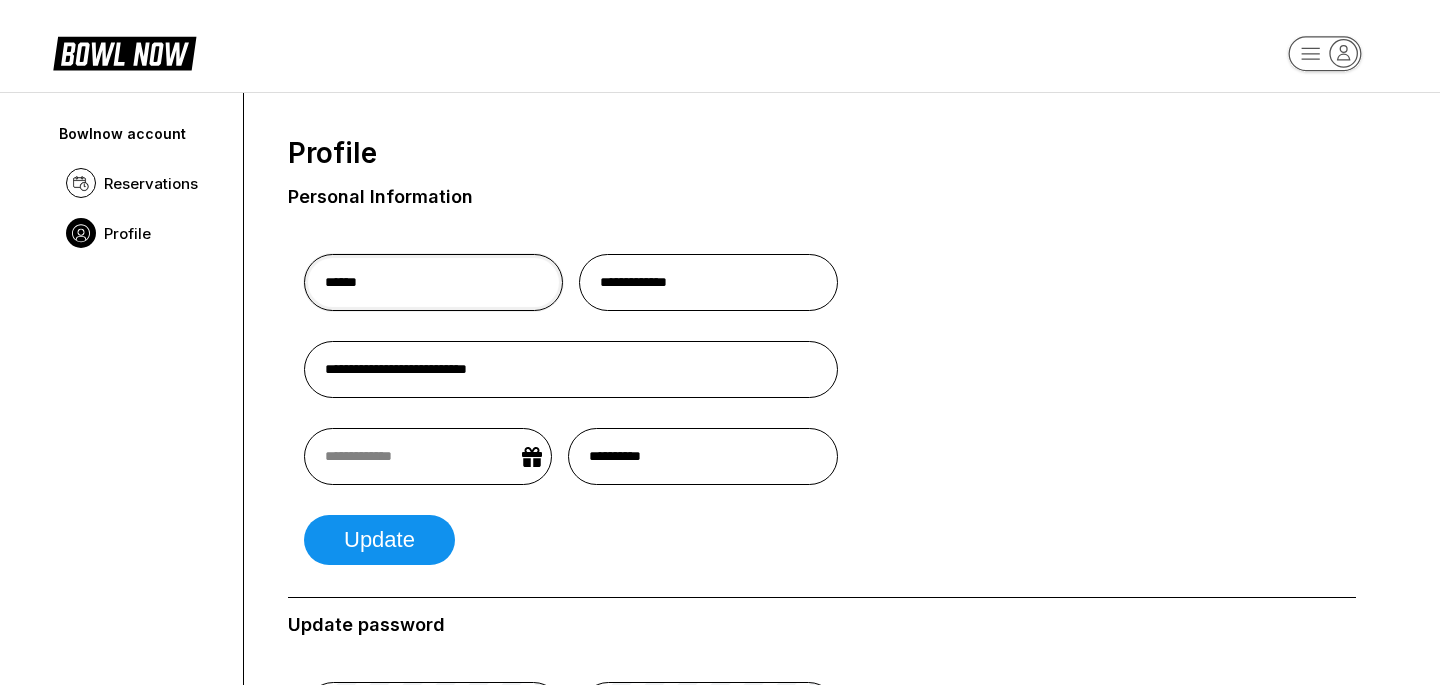 click on "******" at bounding box center (433, 282) 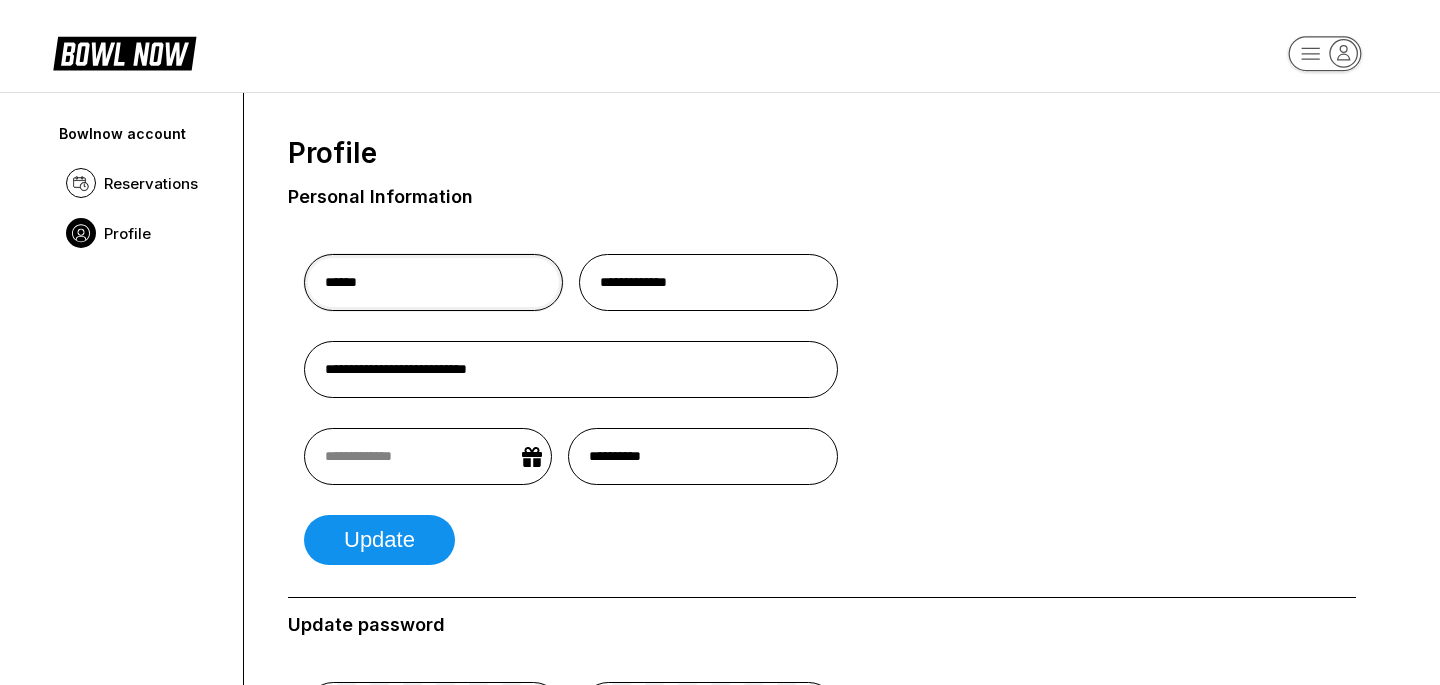 type on "******" 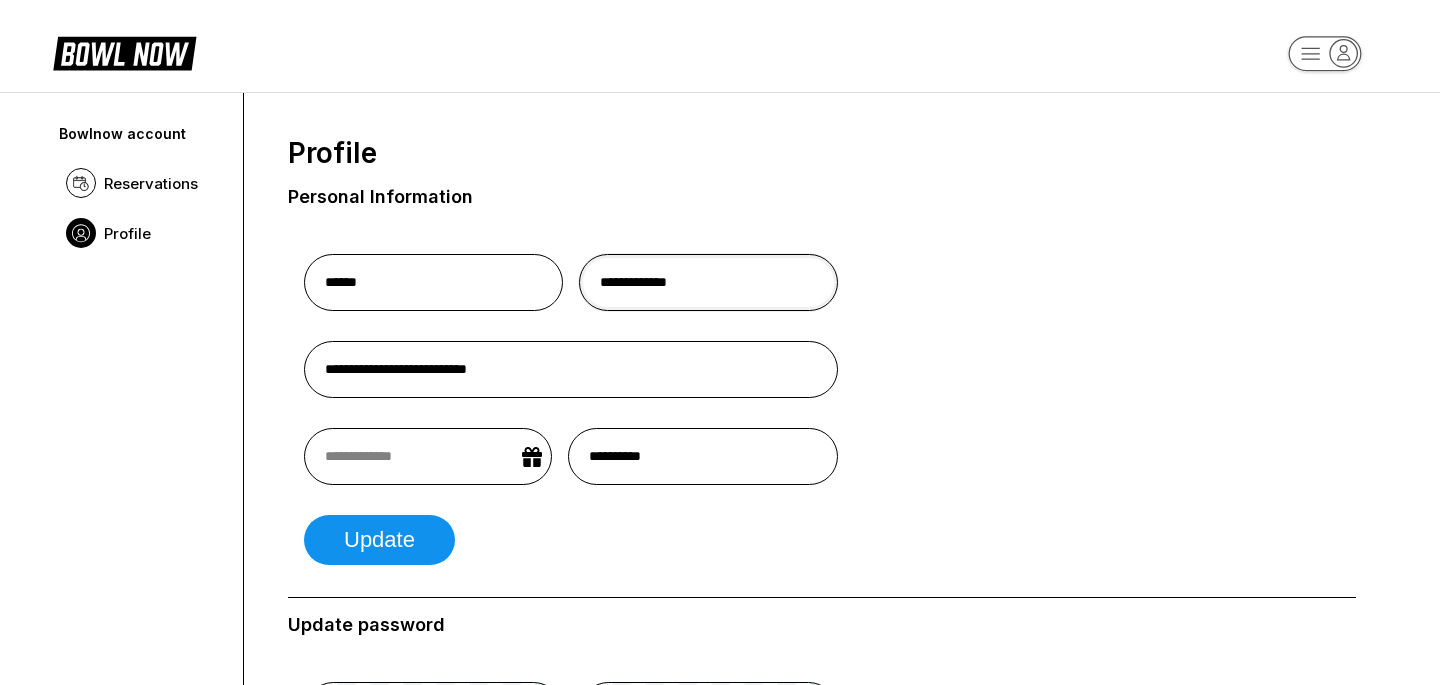 click on "**********" at bounding box center [708, 282] 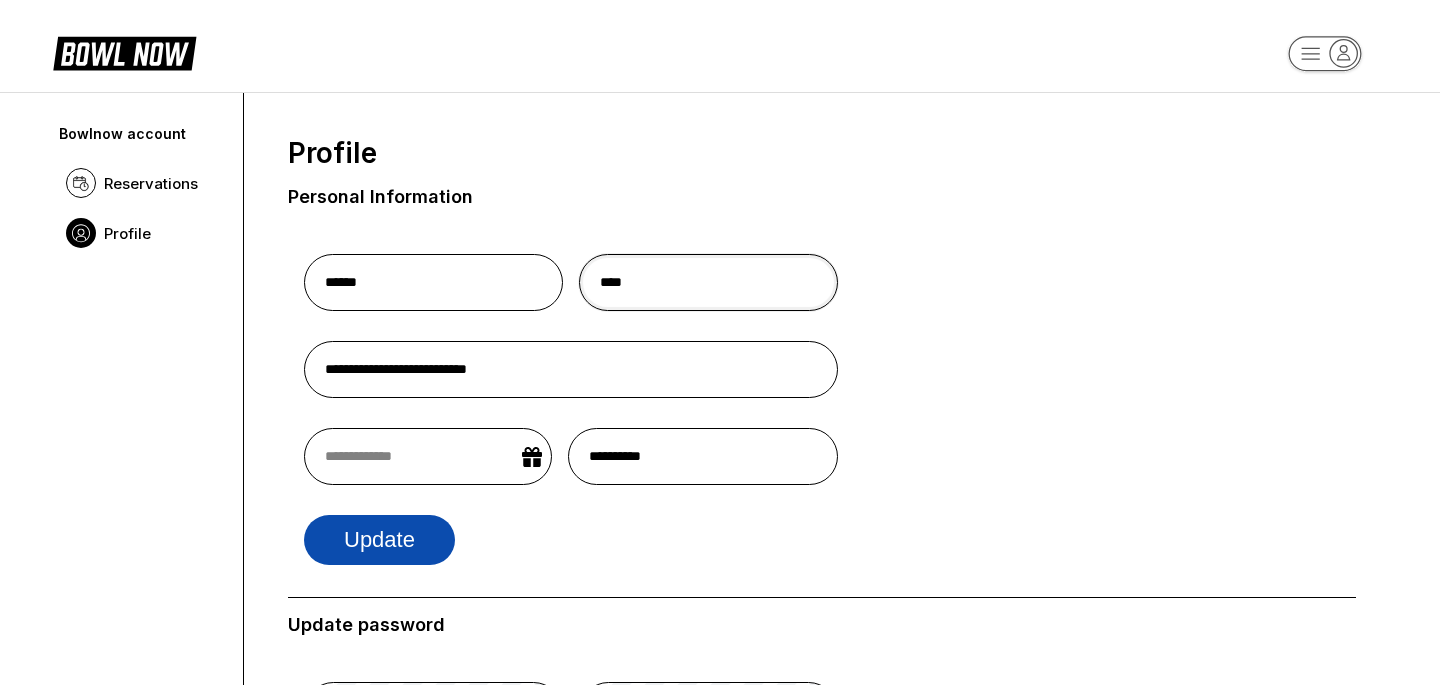 type on "****" 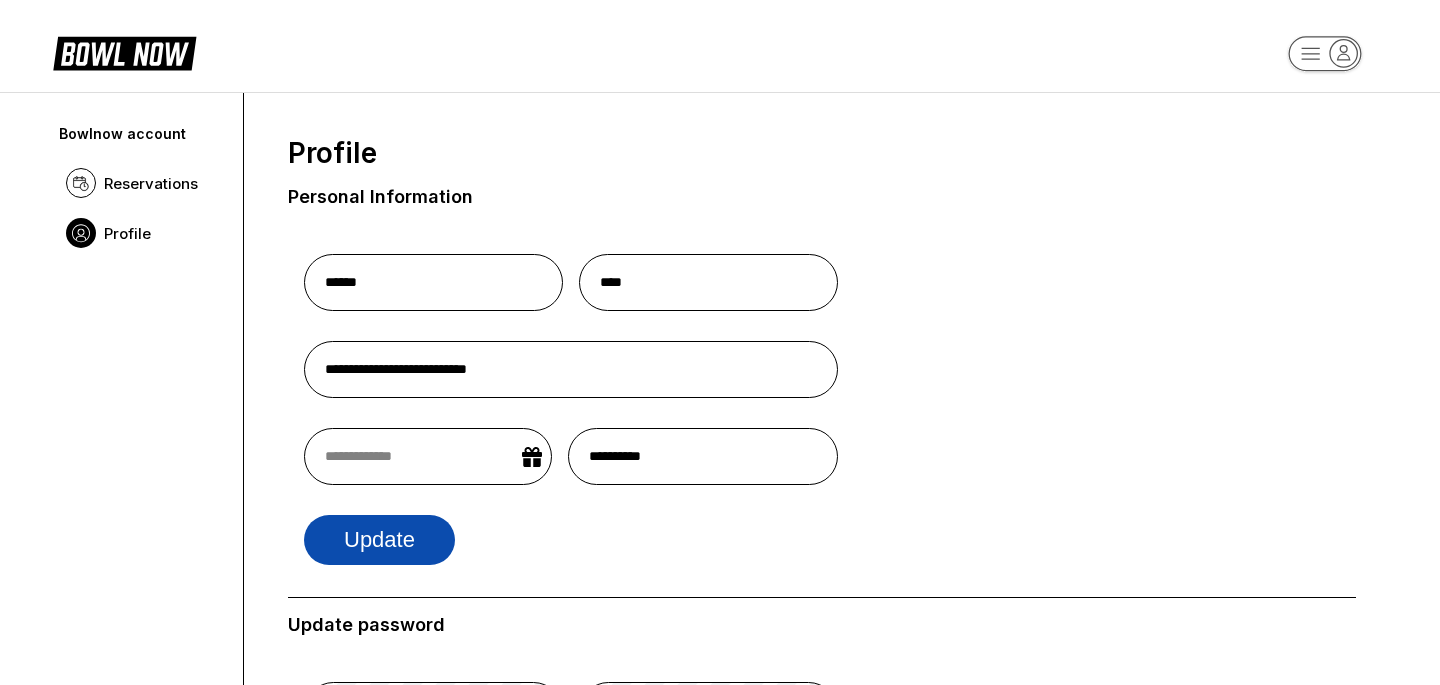 click on "Update" at bounding box center (379, 540) 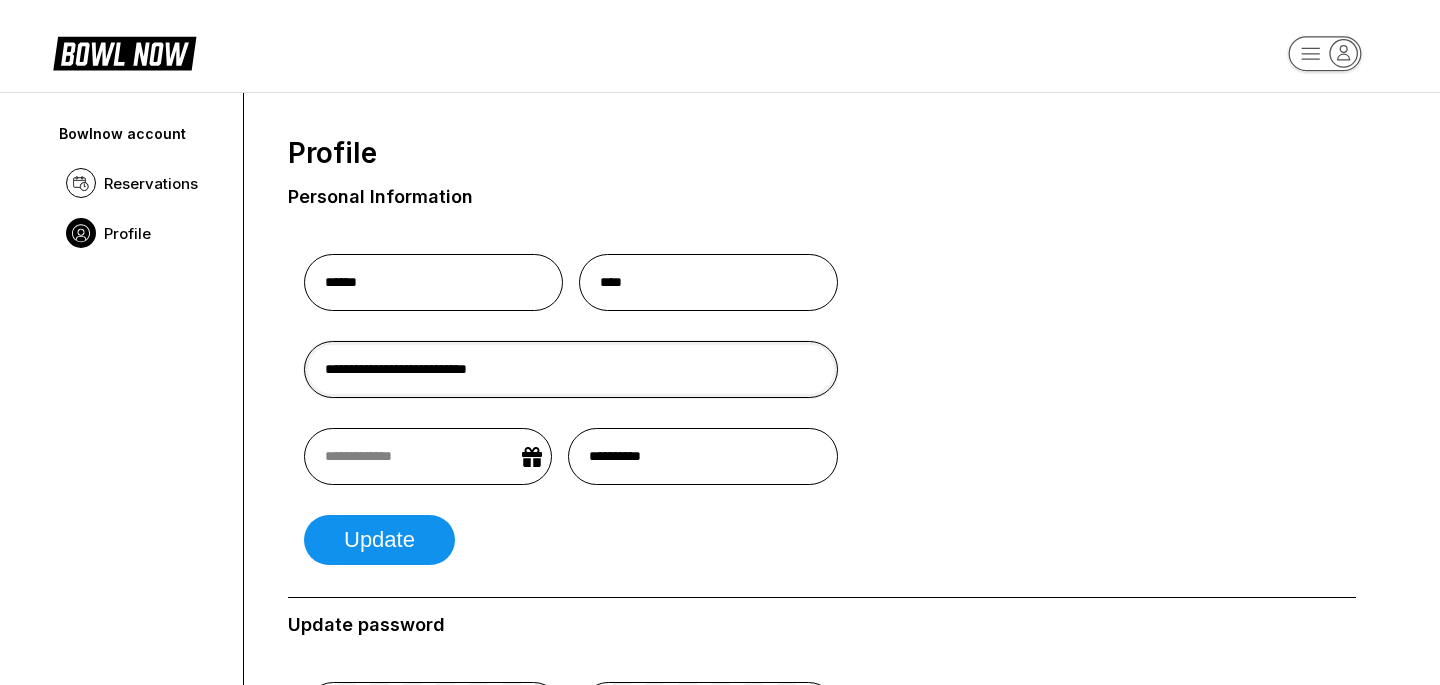 click on "**********" at bounding box center (571, 369) 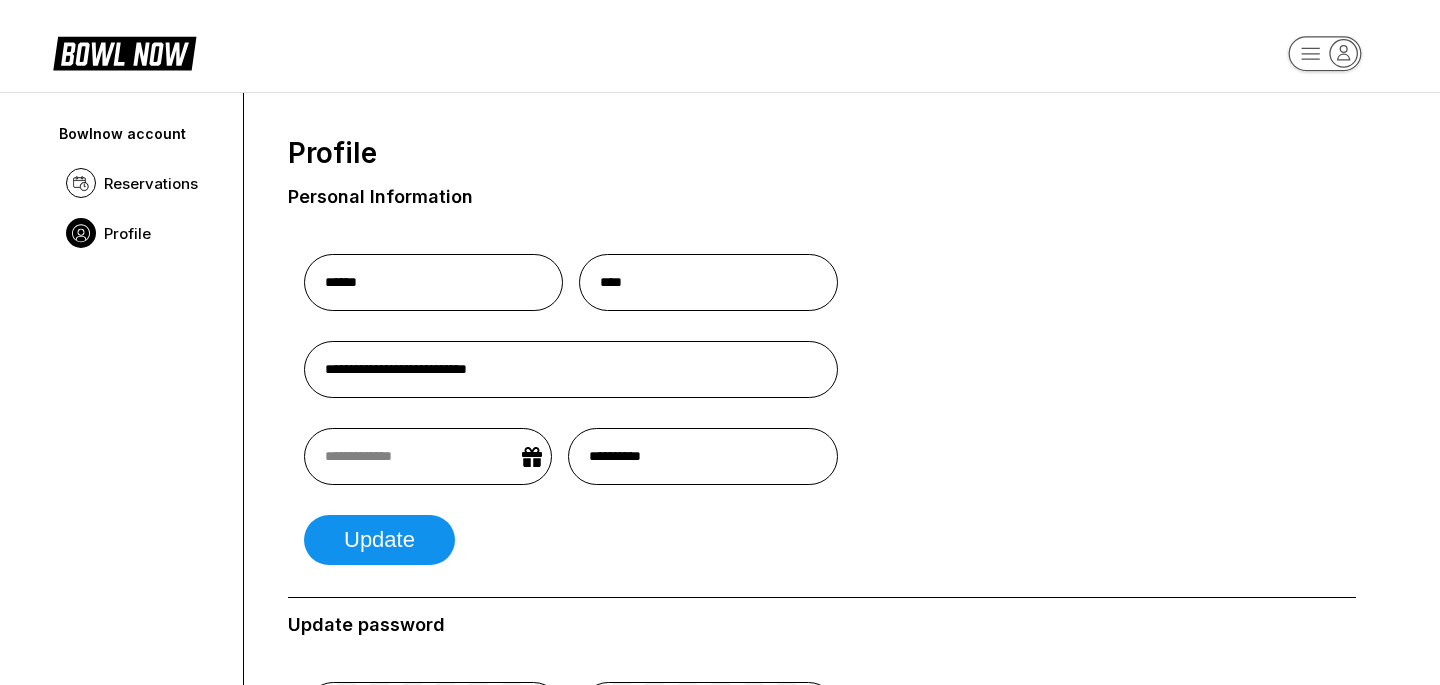 click at bounding box center [428, 456] 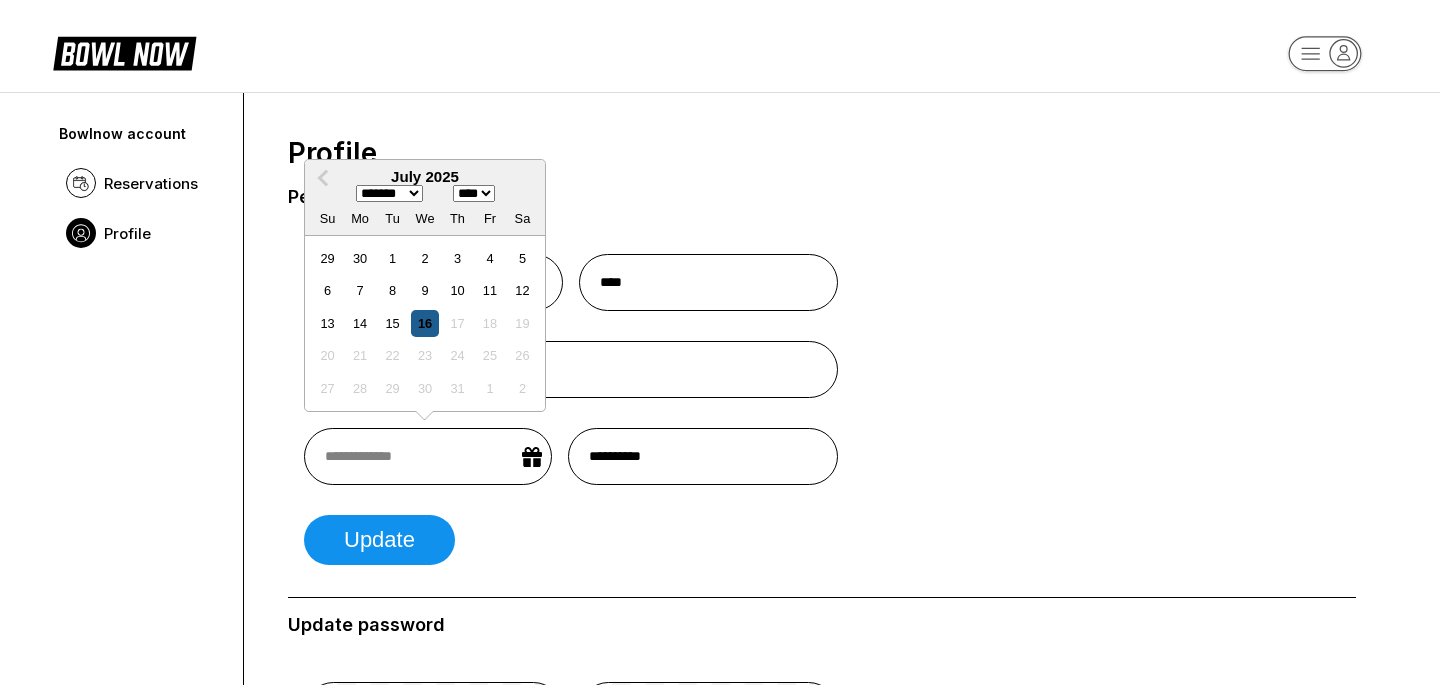 click on "16" at bounding box center (424, 323) 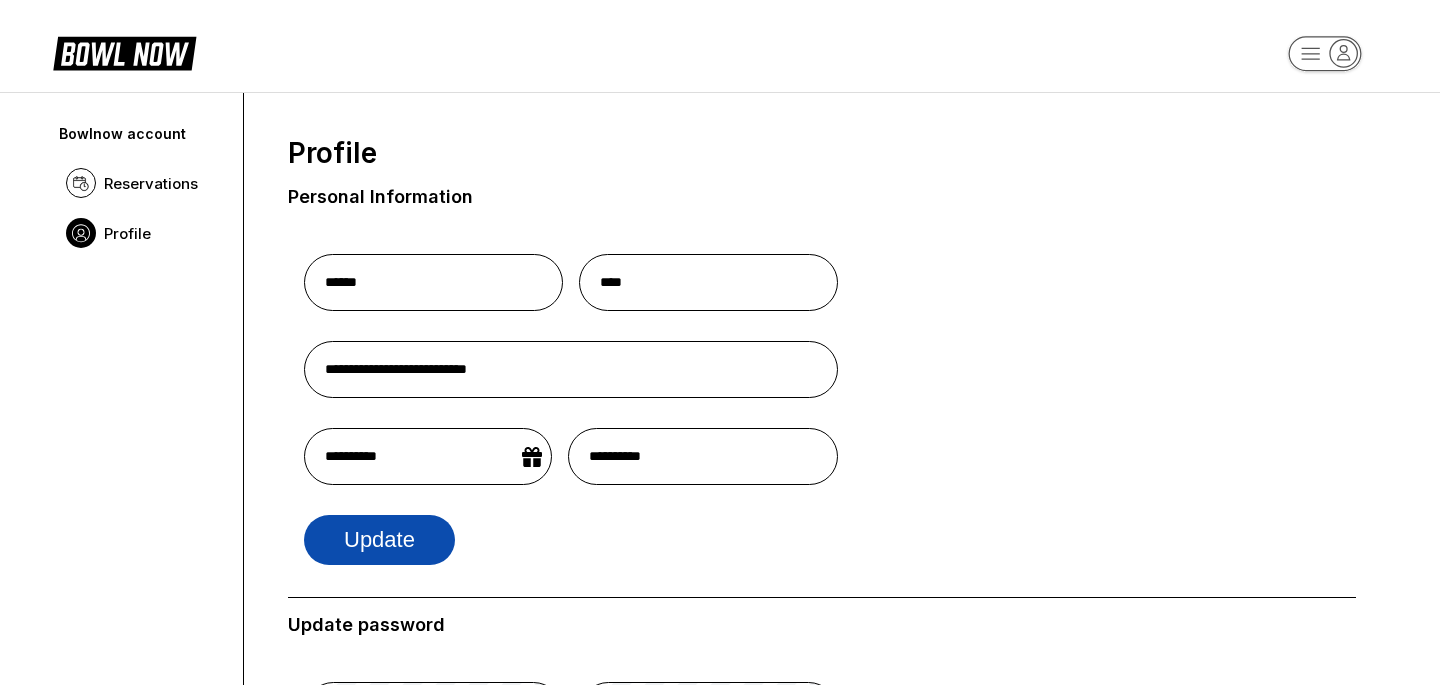 click on "Update" at bounding box center [379, 540] 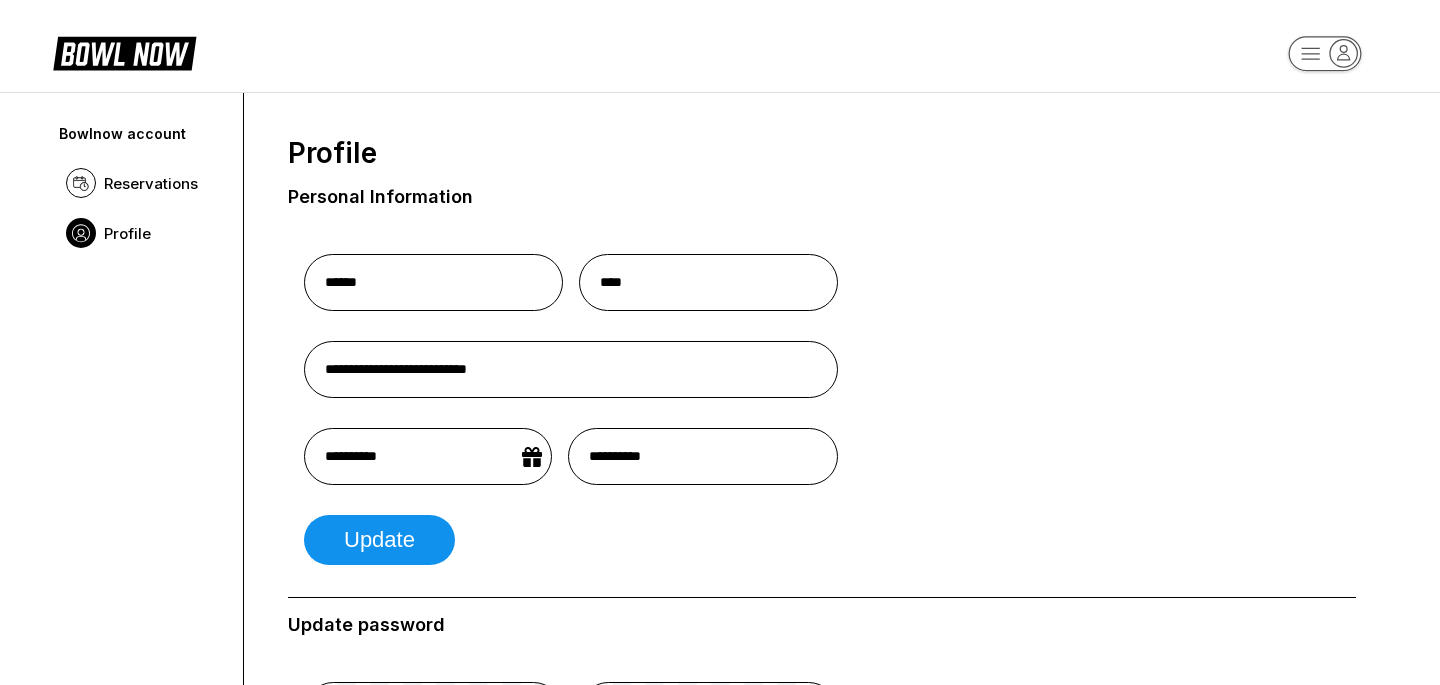 select on "*" 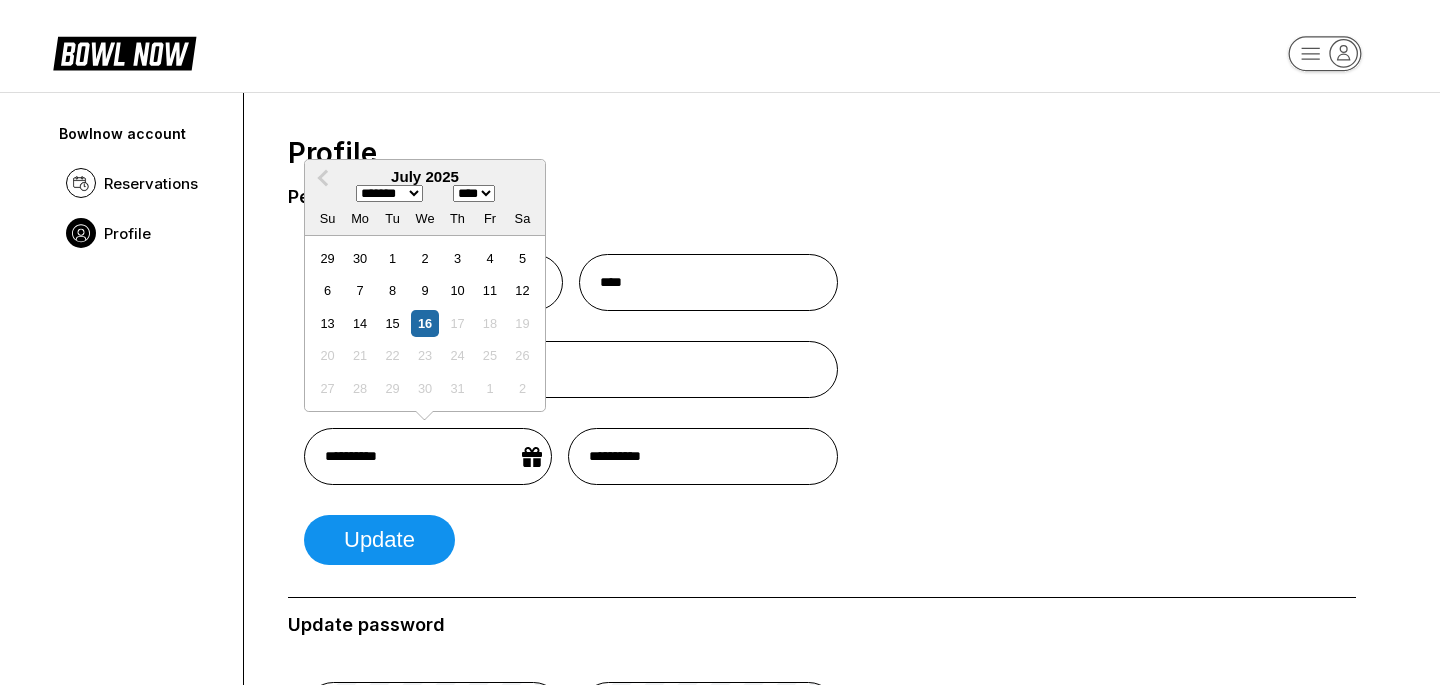 click on "**********" at bounding box center (428, 456) 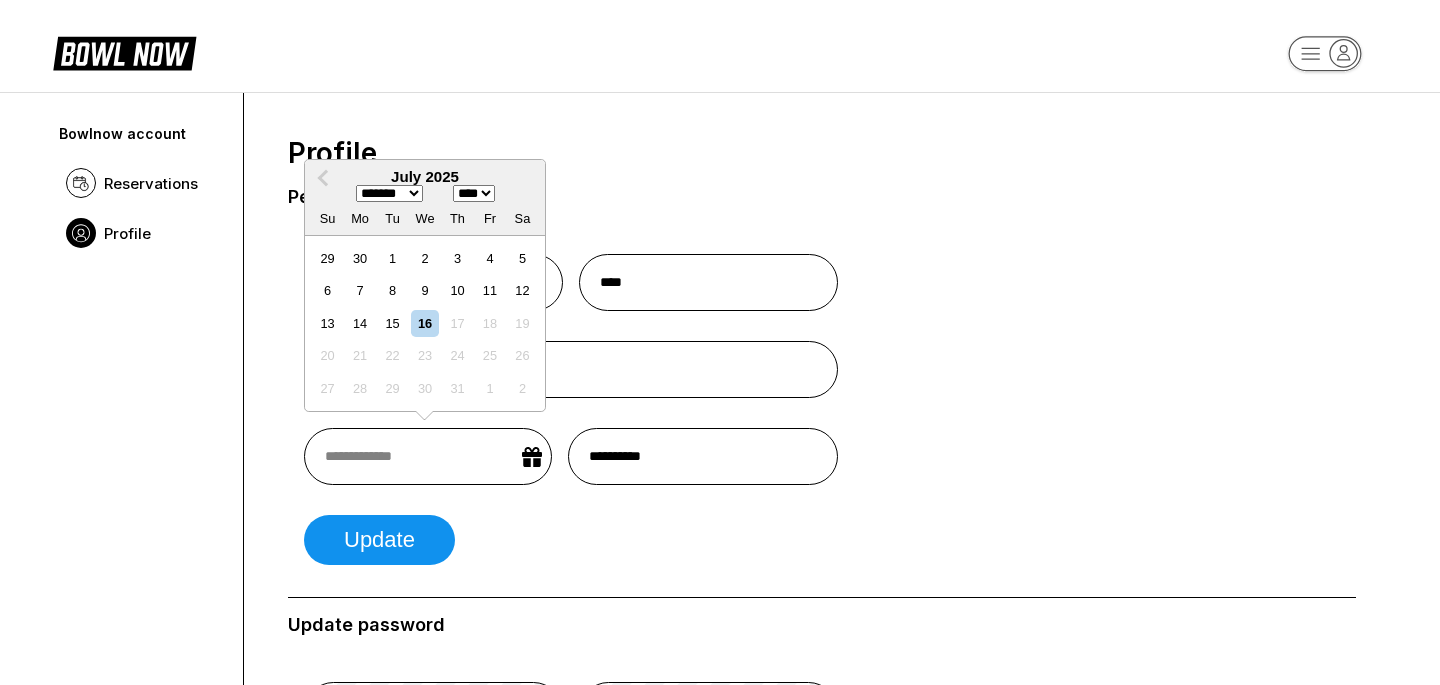 type 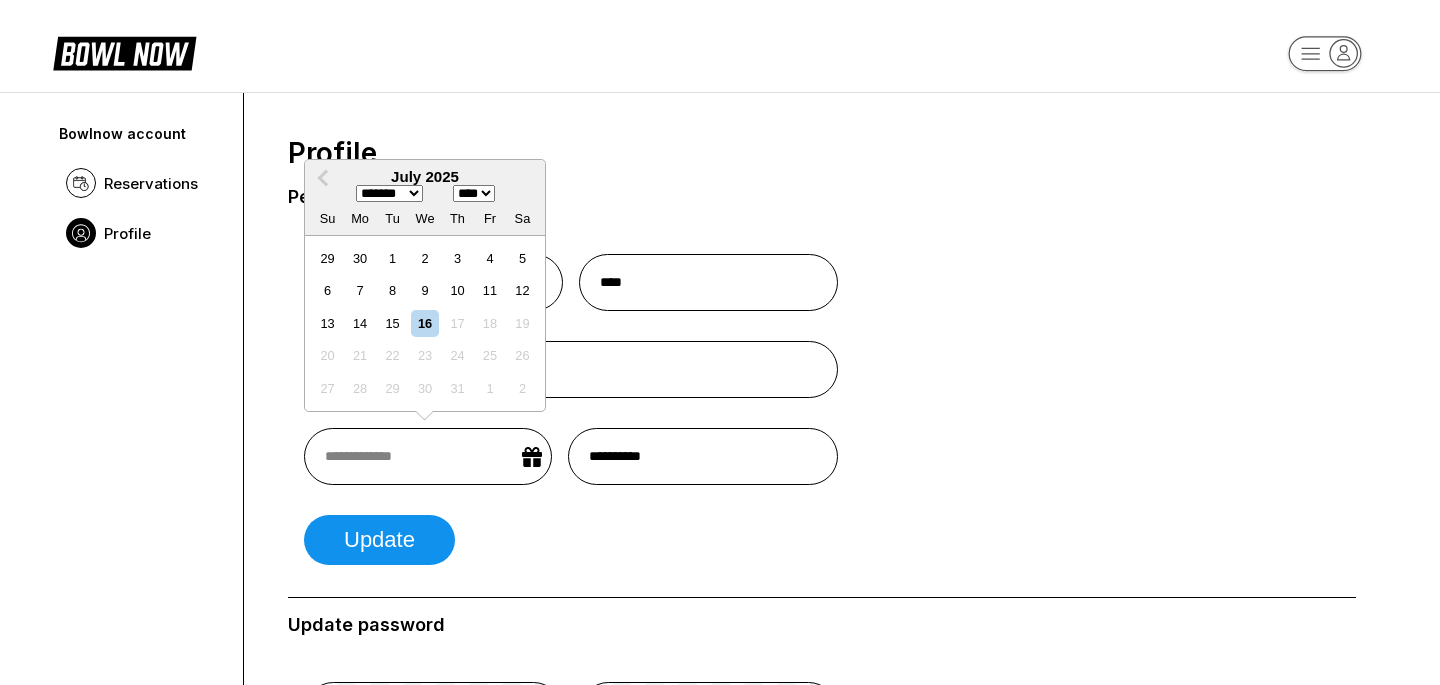 click on "**********" at bounding box center (822, 729) 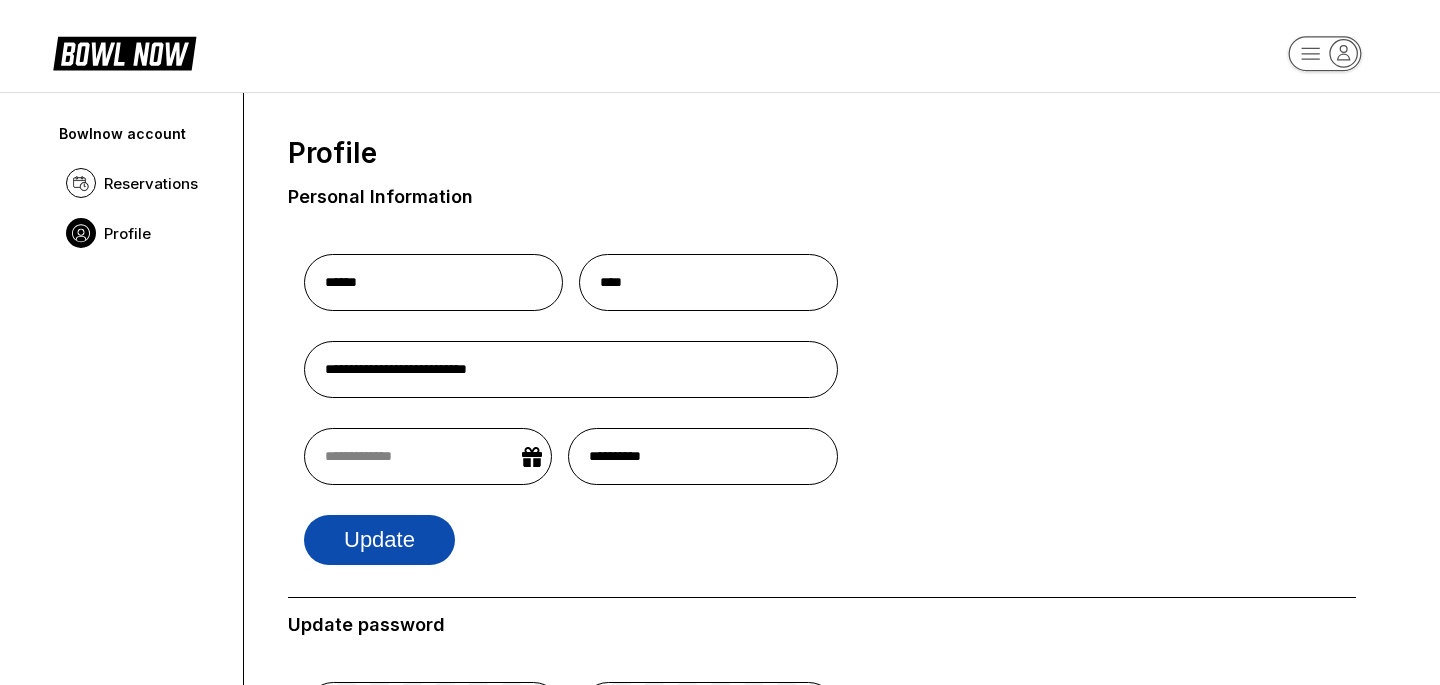 click on "Update" at bounding box center [379, 540] 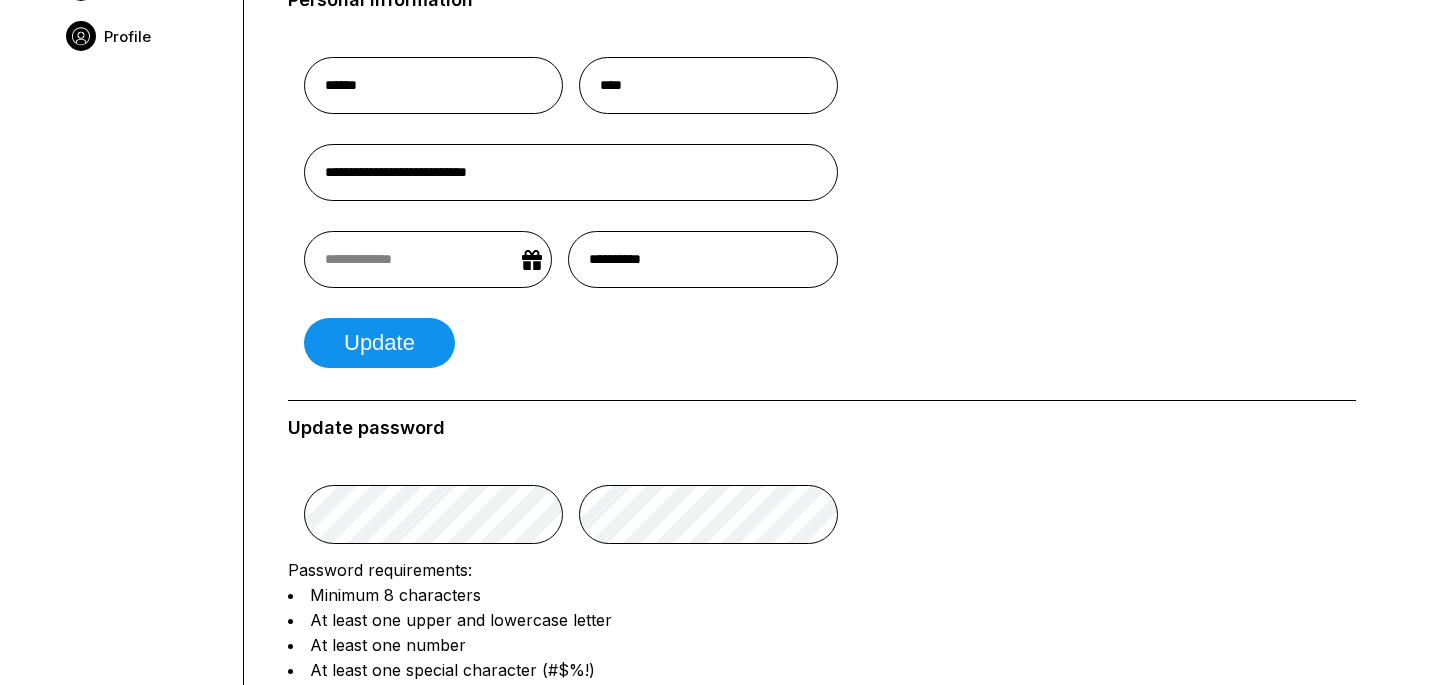 scroll, scrollTop: 0, scrollLeft: 0, axis: both 